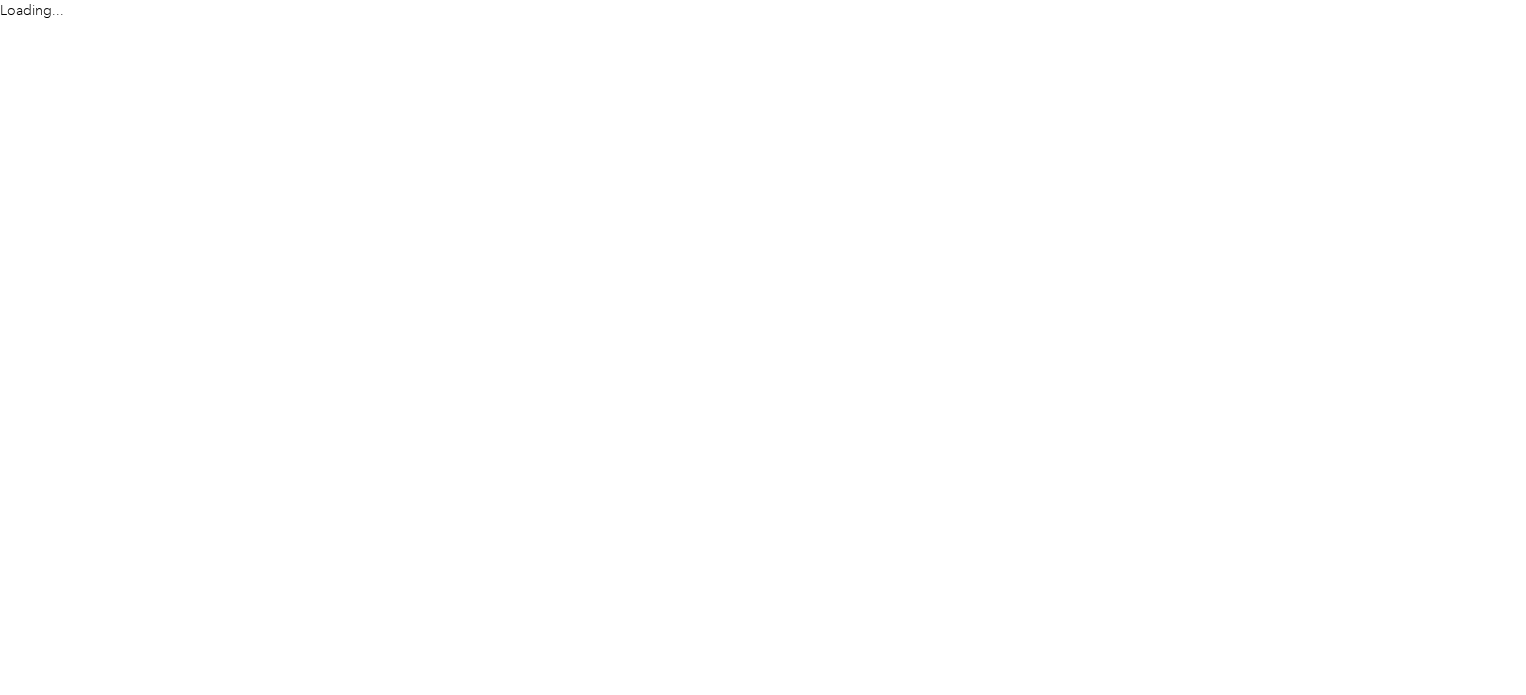 scroll, scrollTop: 0, scrollLeft: 0, axis: both 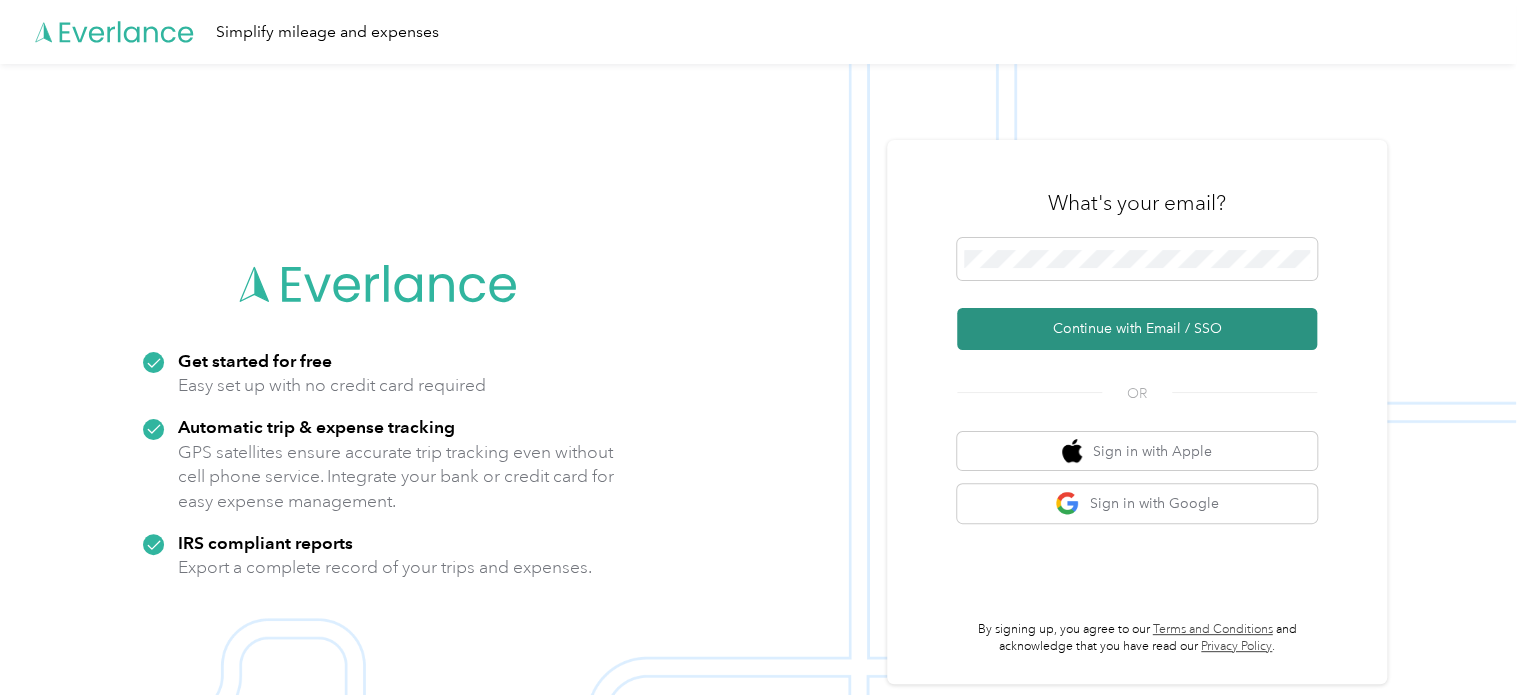 click on "Continue with Email / SSO" at bounding box center (1137, 329) 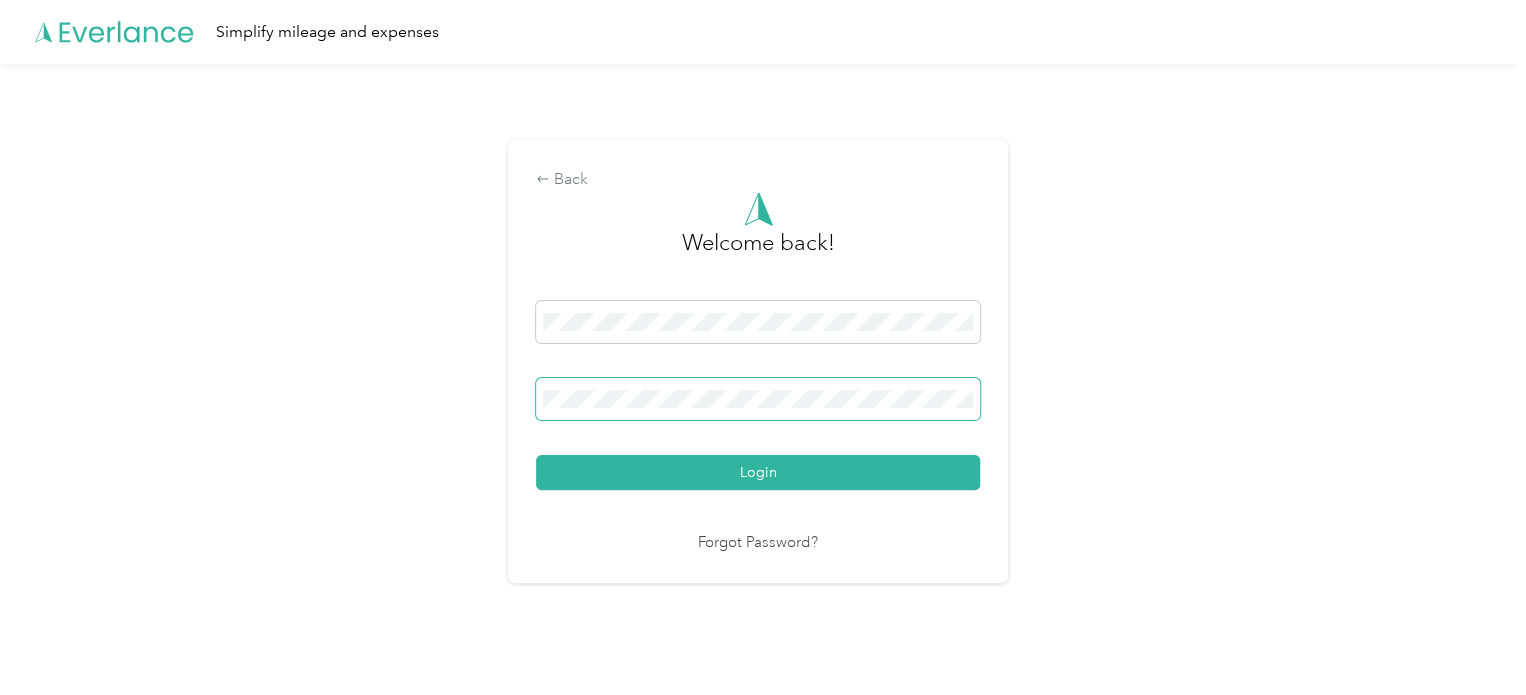 click on "Login" at bounding box center (758, 472) 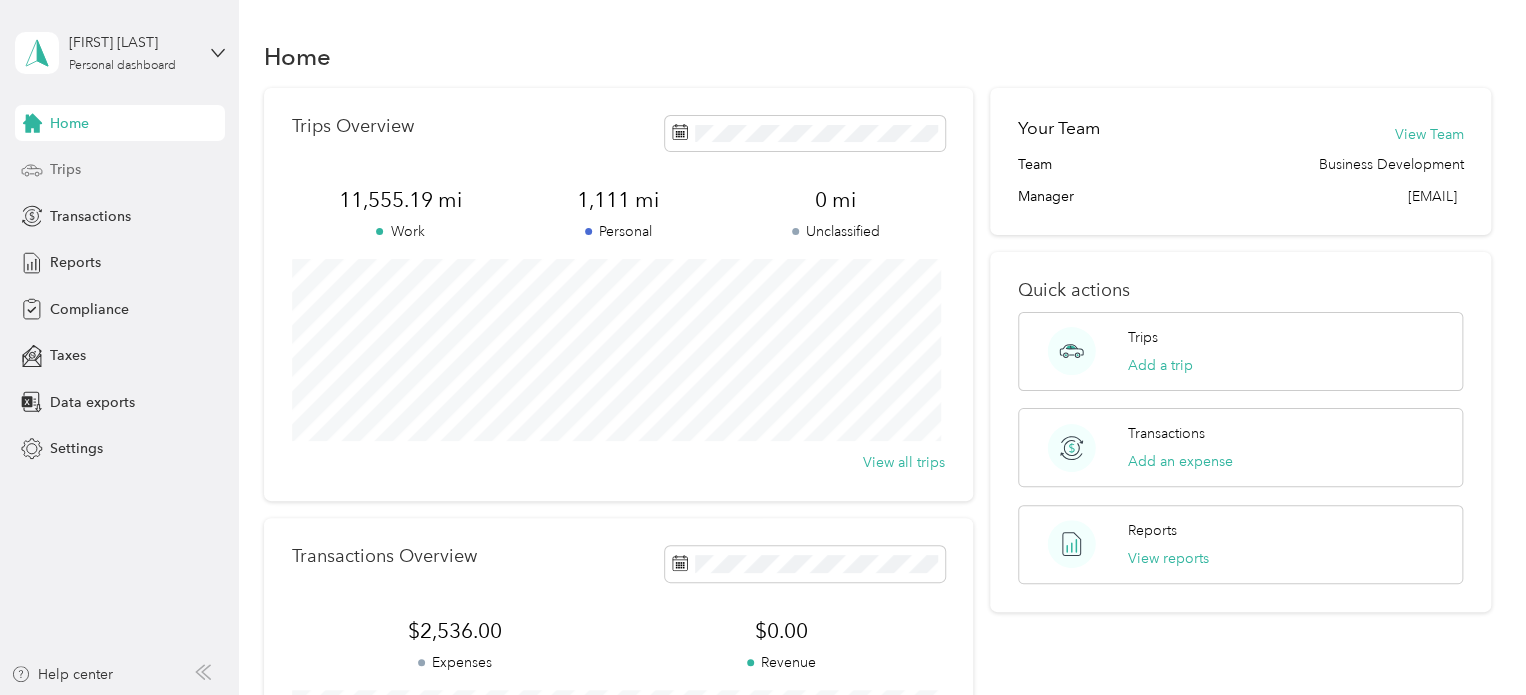click on "Trips" at bounding box center [65, 169] 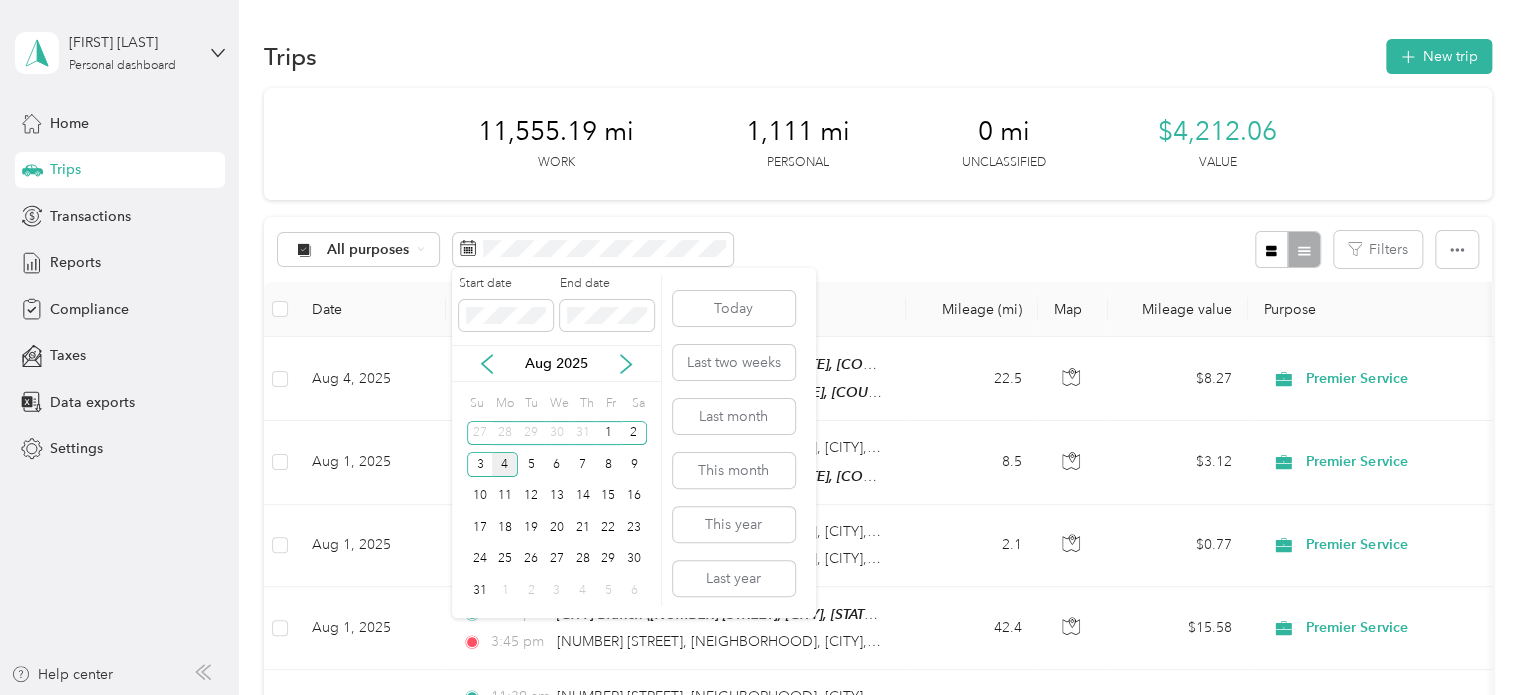 drag, startPoint x: 486, startPoint y: 361, endPoint x: 481, endPoint y: 377, distance: 16.763054 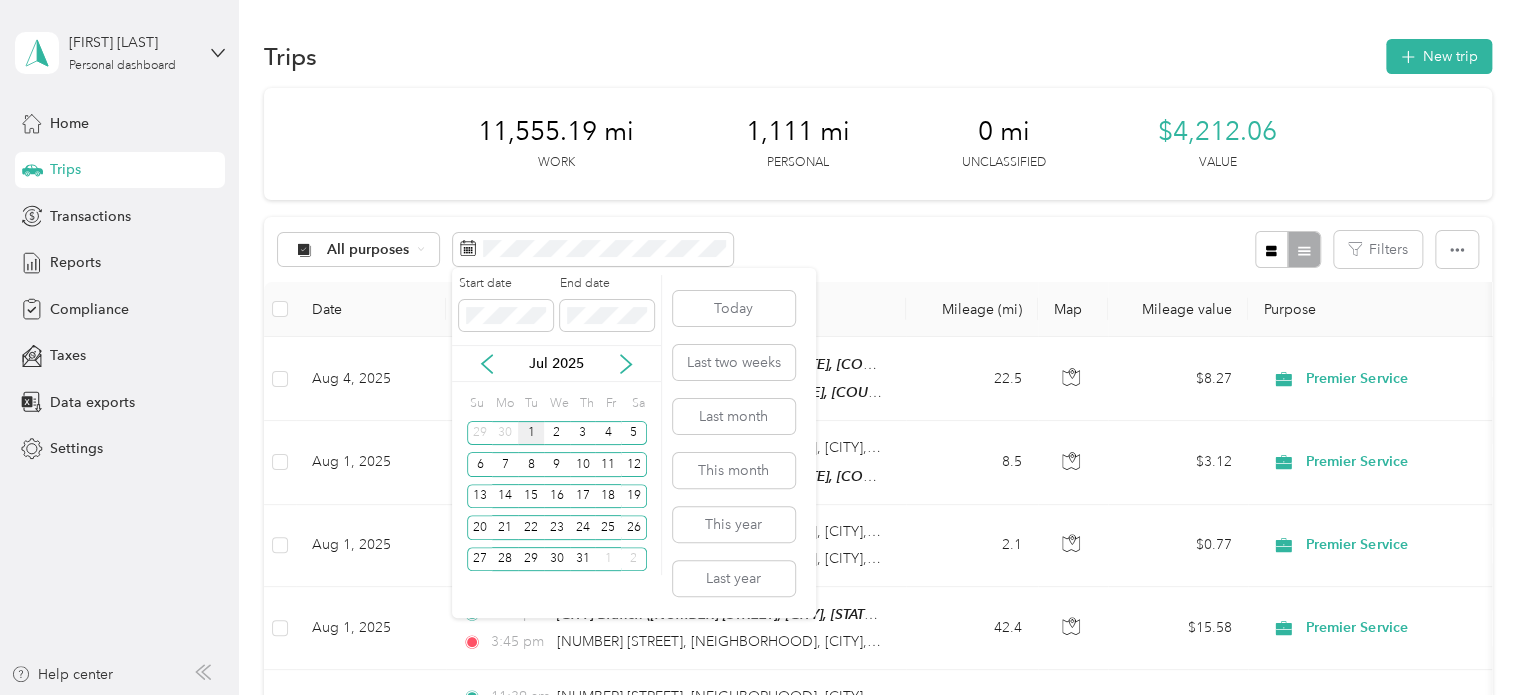 click on "1" at bounding box center [531, 433] 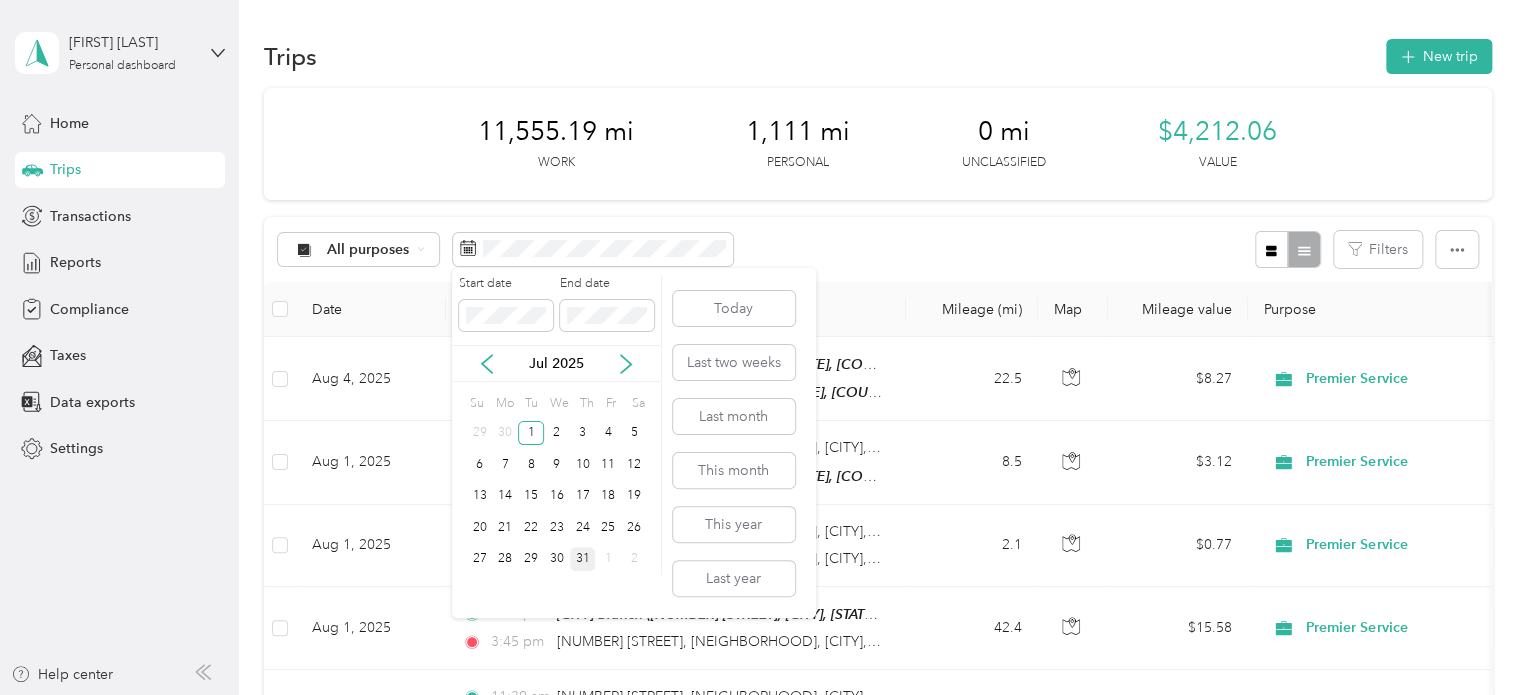 click on "31" at bounding box center (583, 559) 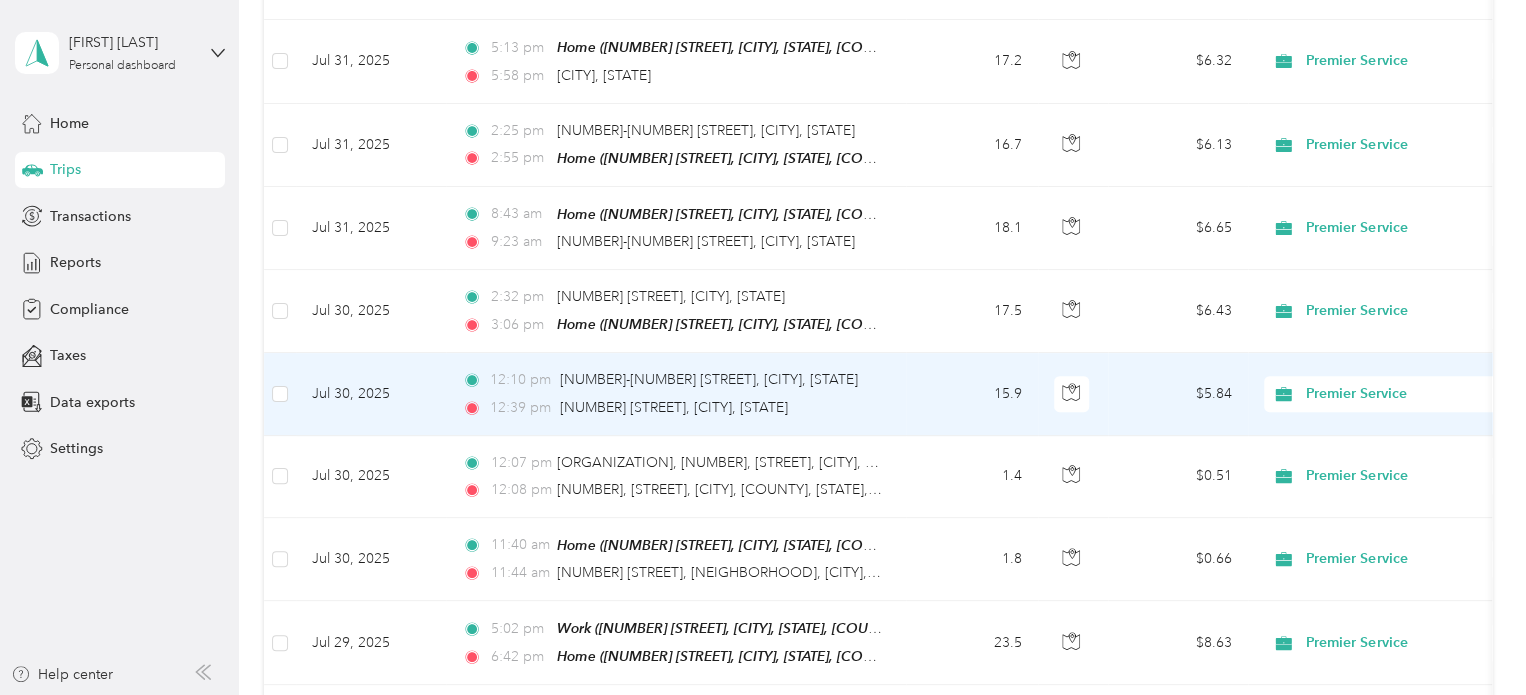 scroll, scrollTop: 500, scrollLeft: 0, axis: vertical 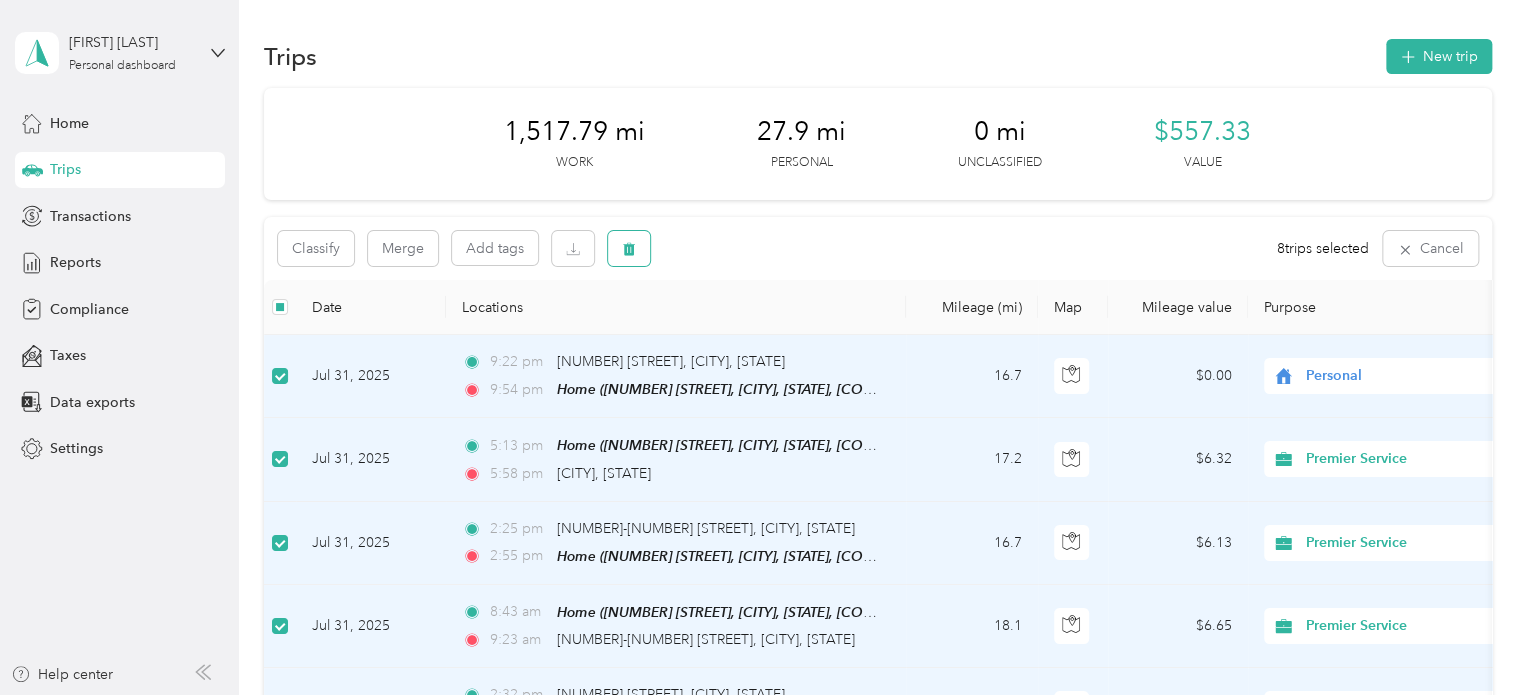click 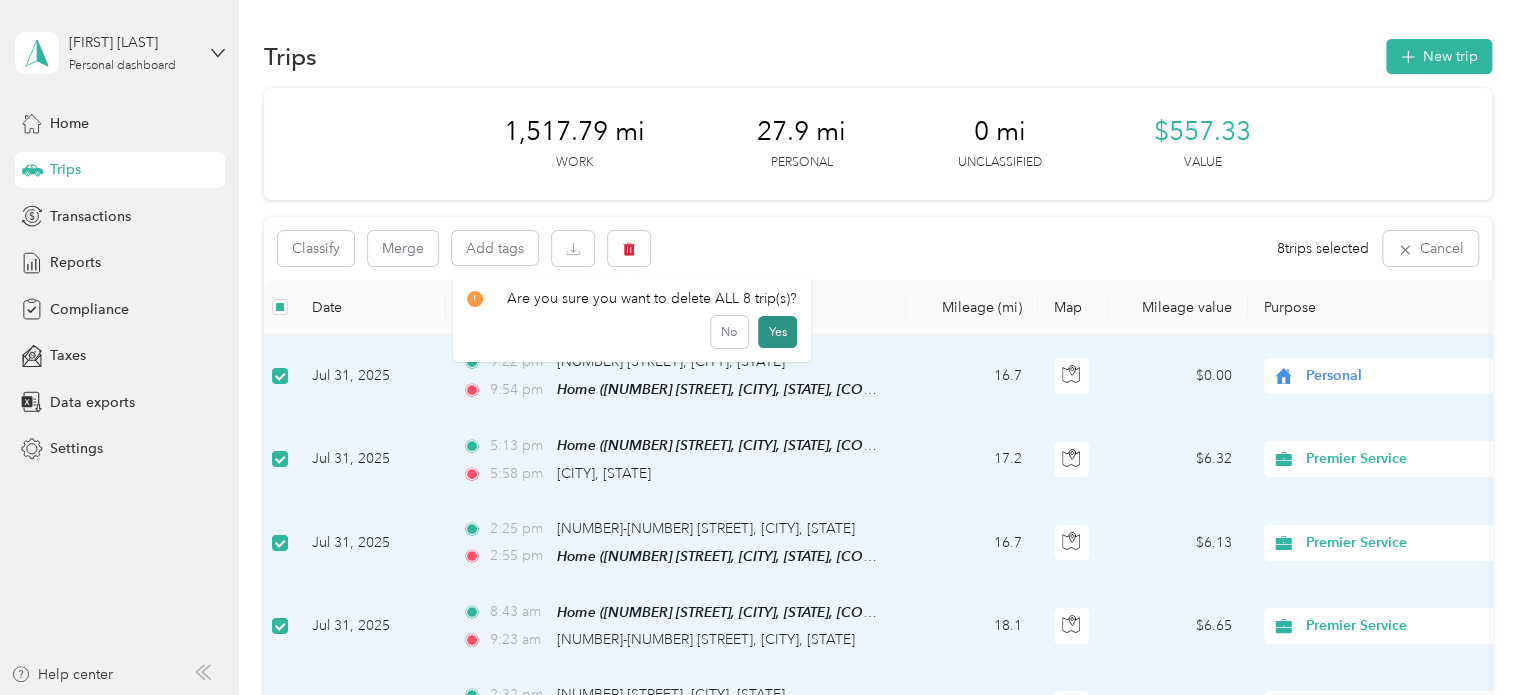 click on "Yes" at bounding box center (777, 332) 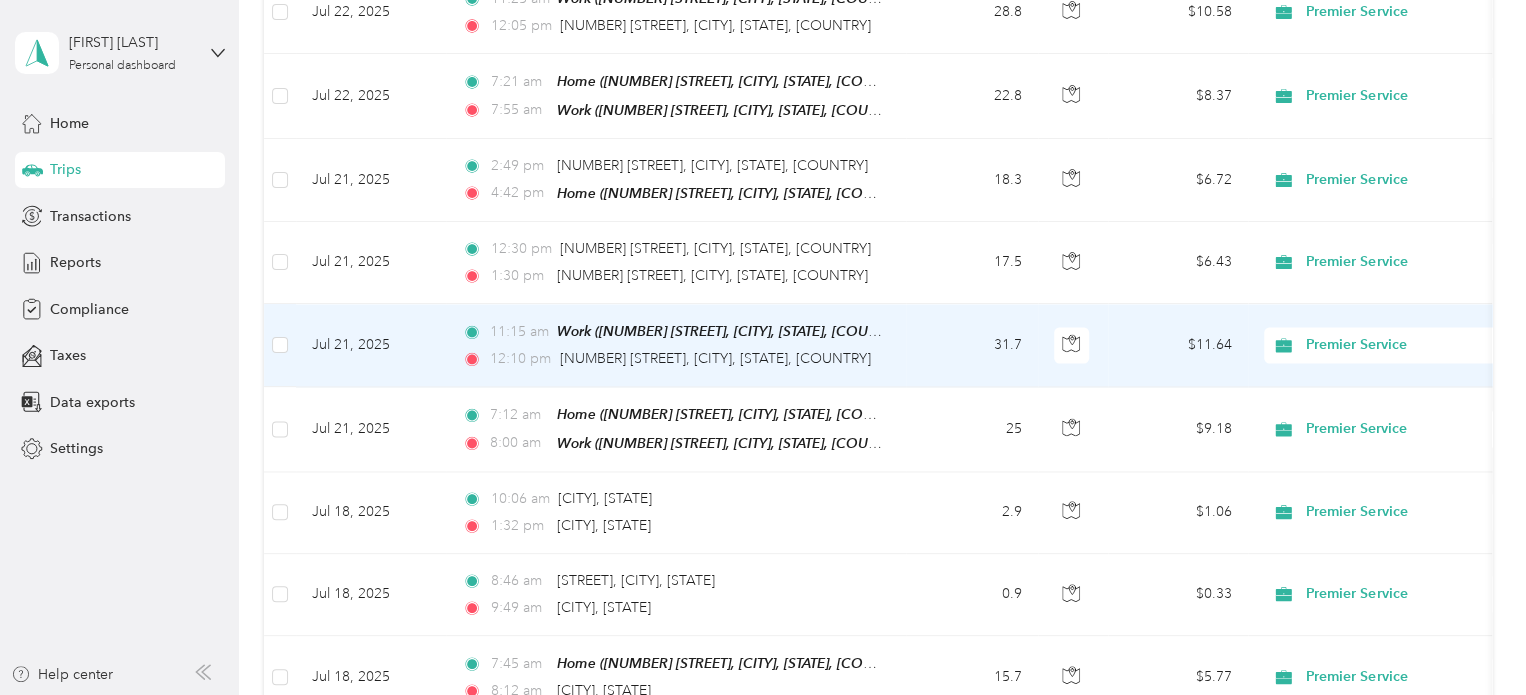 scroll, scrollTop: 2054, scrollLeft: 0, axis: vertical 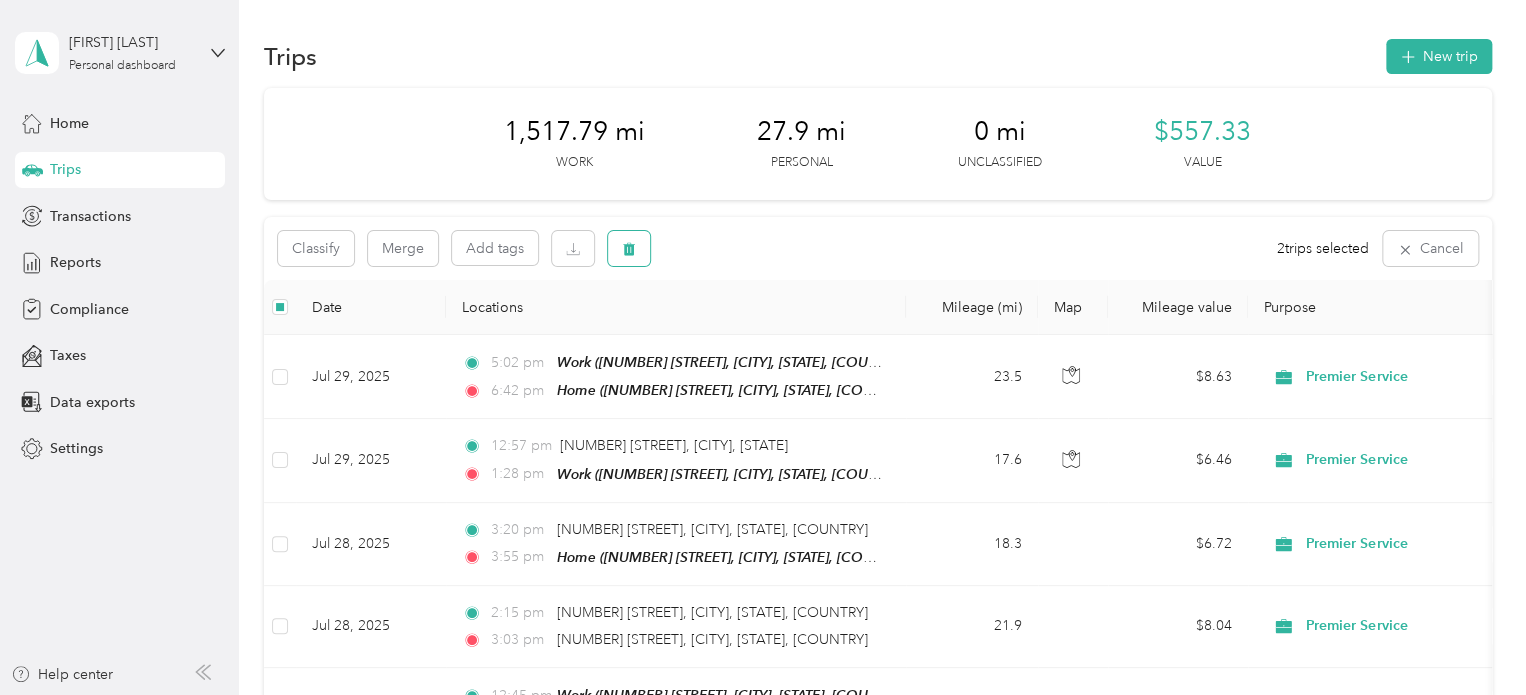 click 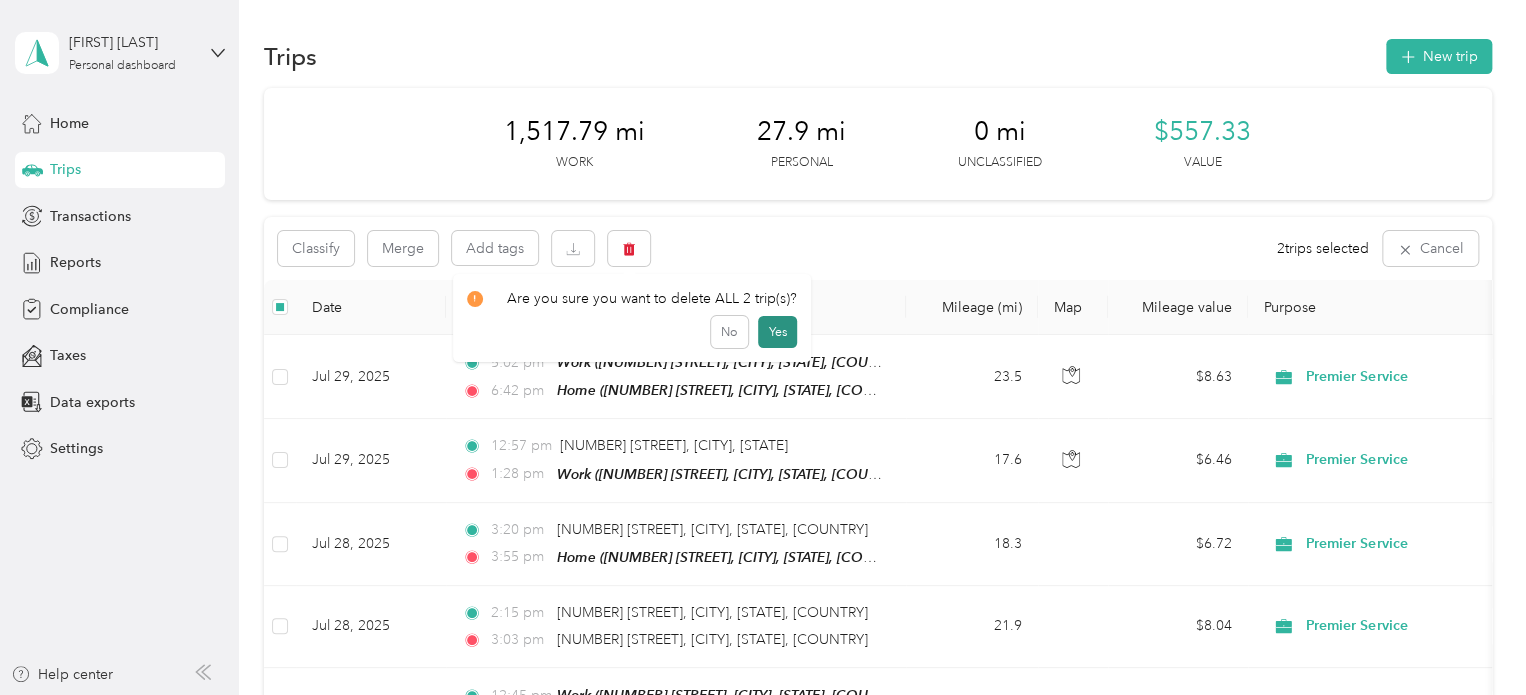 click on "Yes" at bounding box center (777, 332) 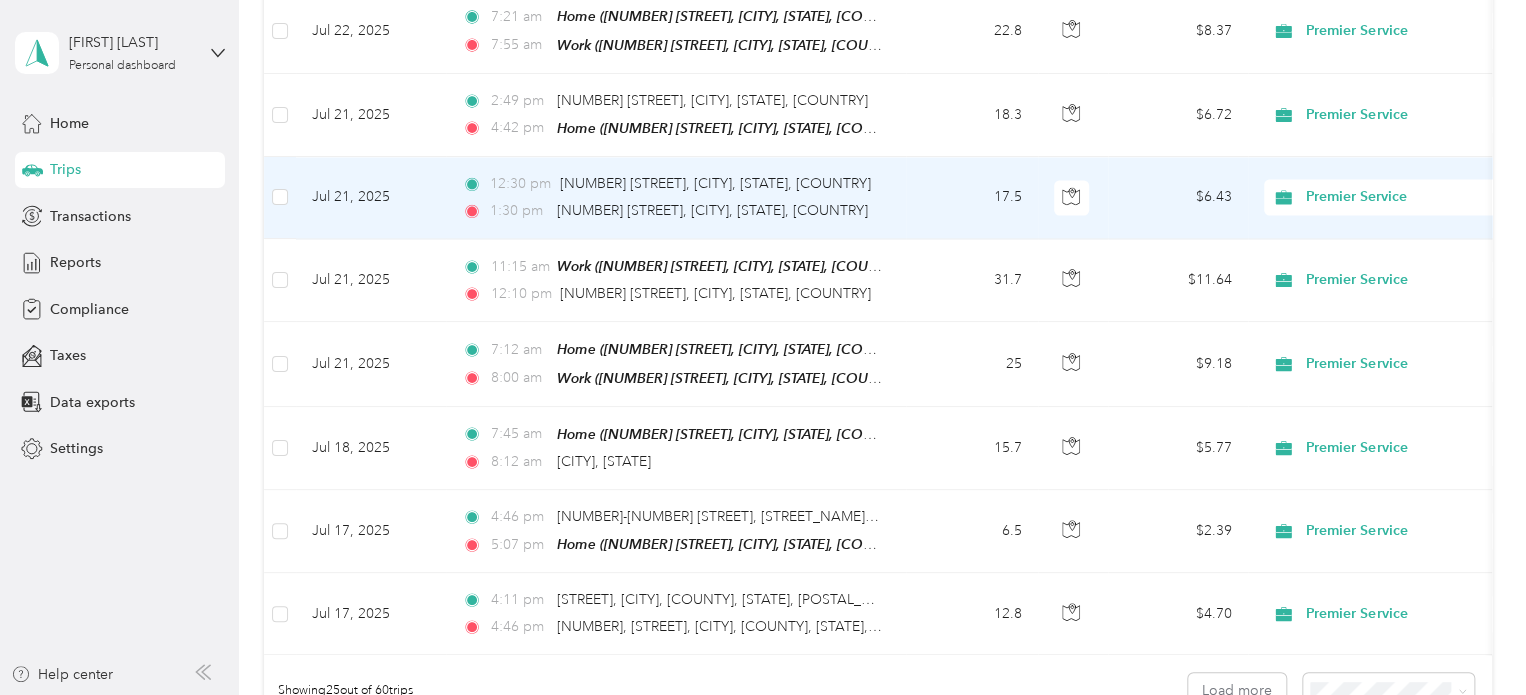 scroll, scrollTop: 1900, scrollLeft: 0, axis: vertical 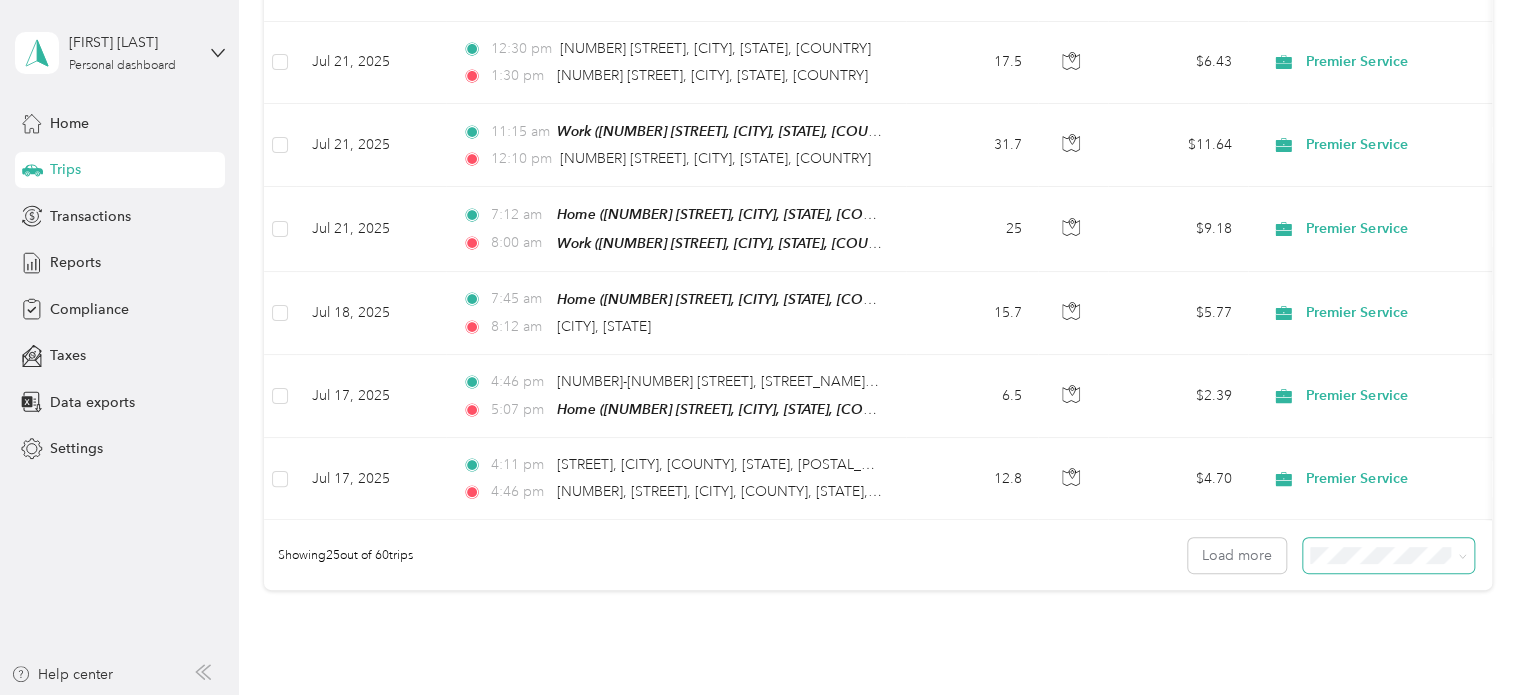 click at bounding box center (1462, 555) 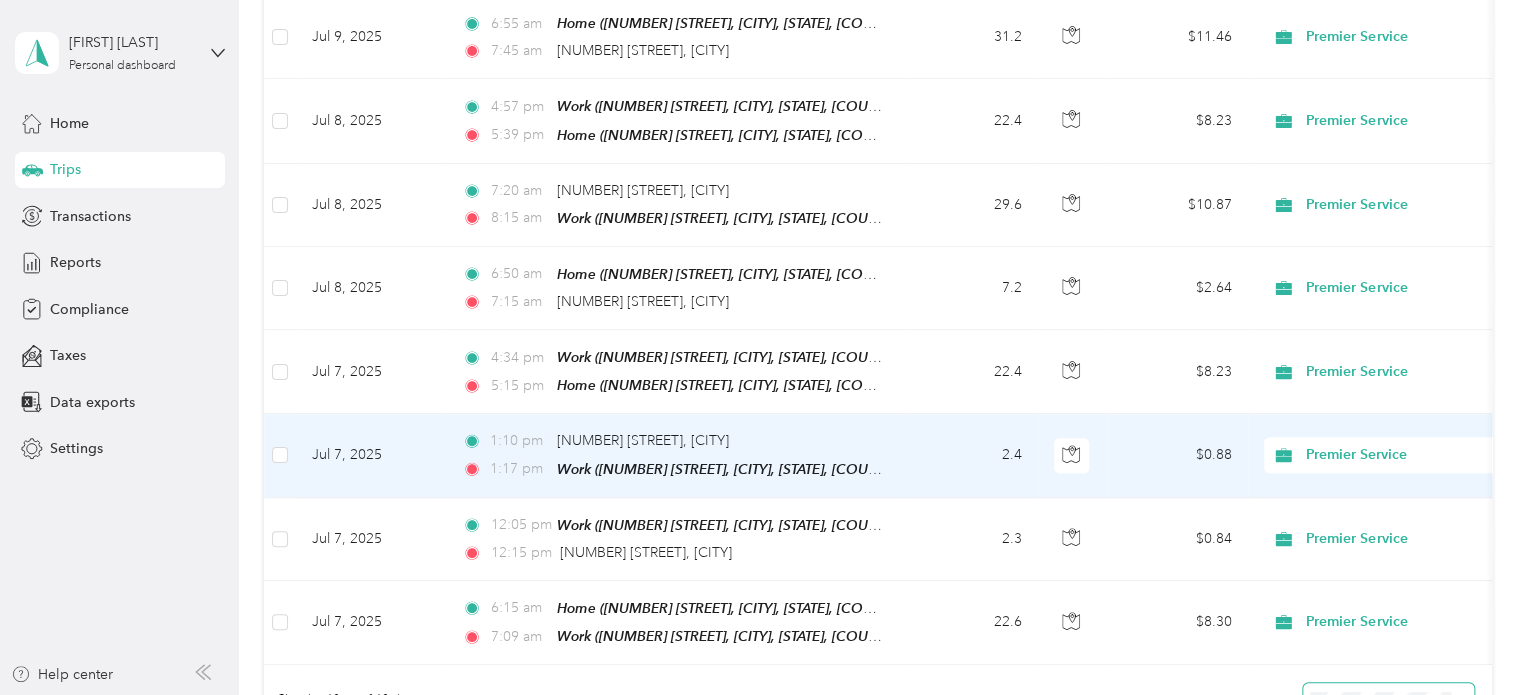 scroll, scrollTop: 4925, scrollLeft: 0, axis: vertical 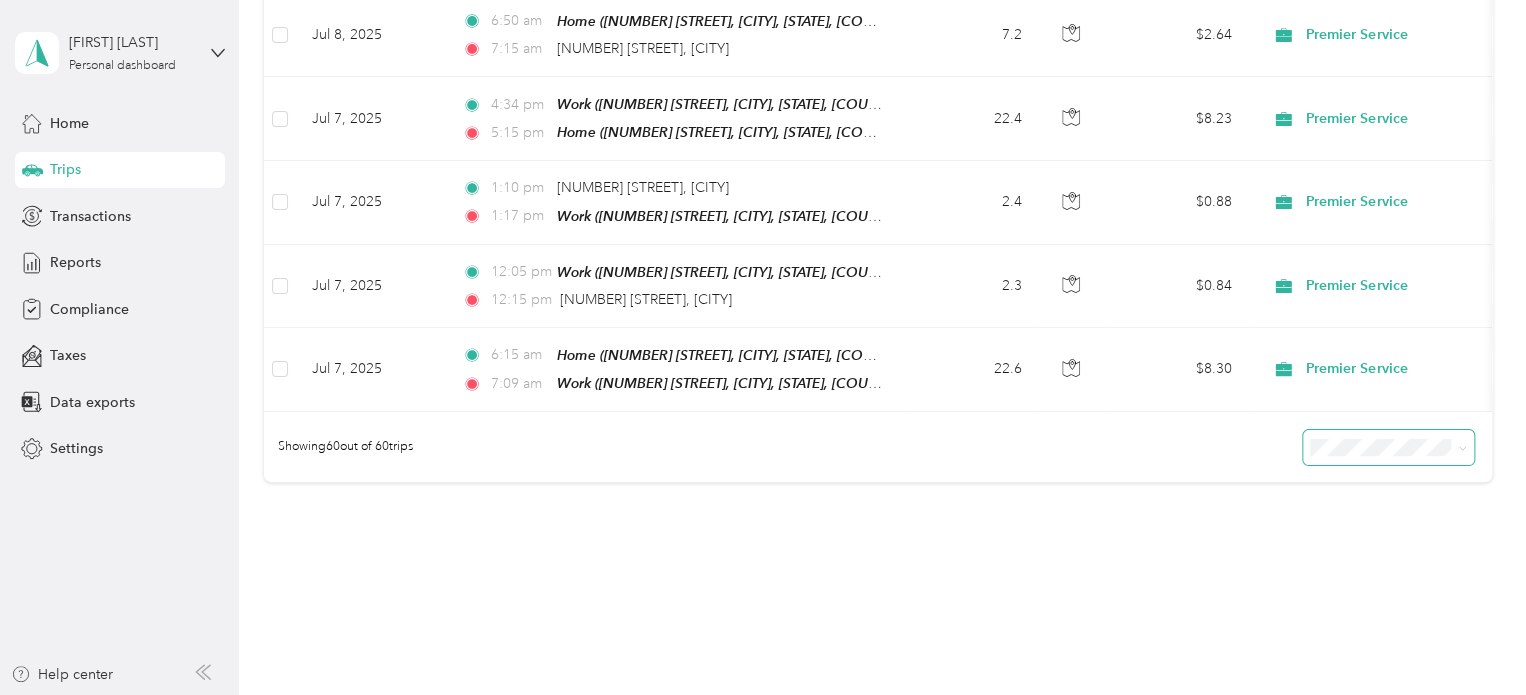 click 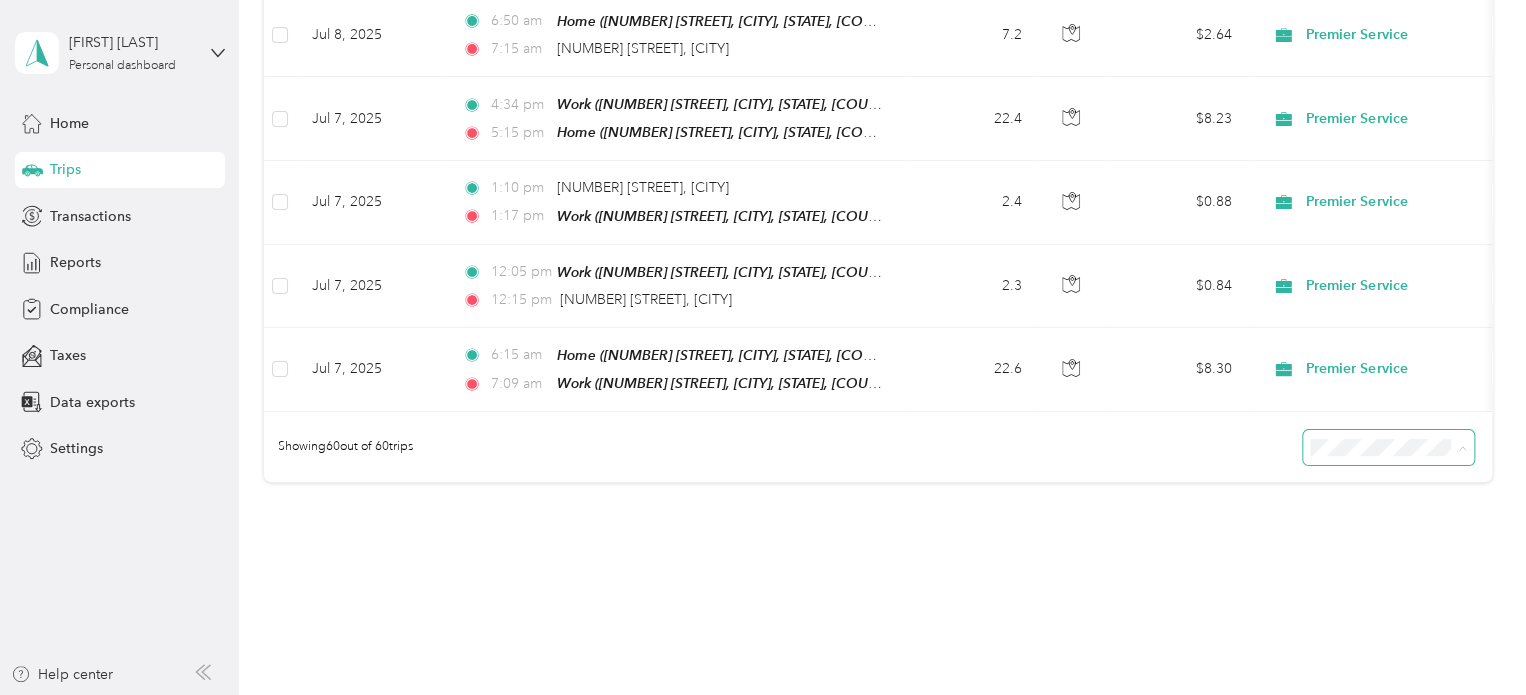 click on "25 per load" at bounding box center [1383, 421] 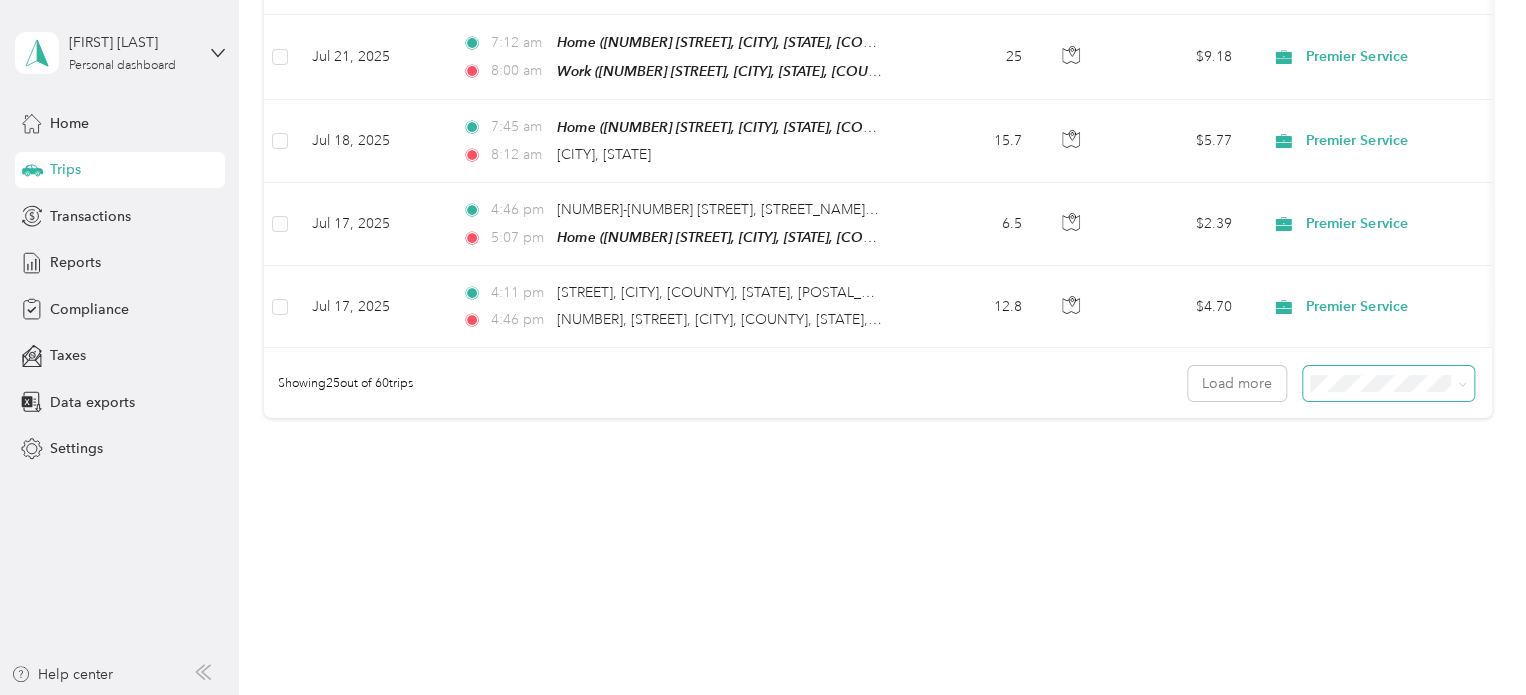 scroll, scrollTop: 2054, scrollLeft: 0, axis: vertical 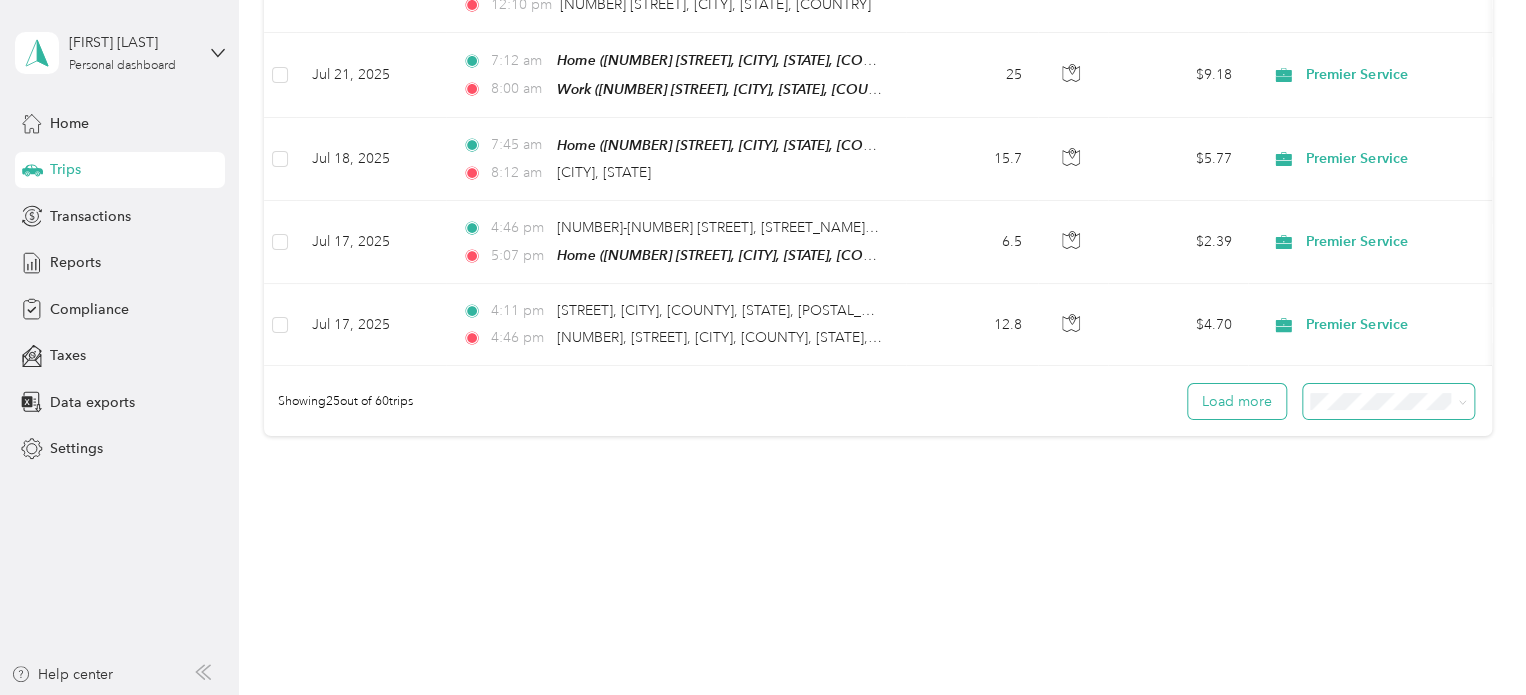 click on "Load more" at bounding box center [1237, 401] 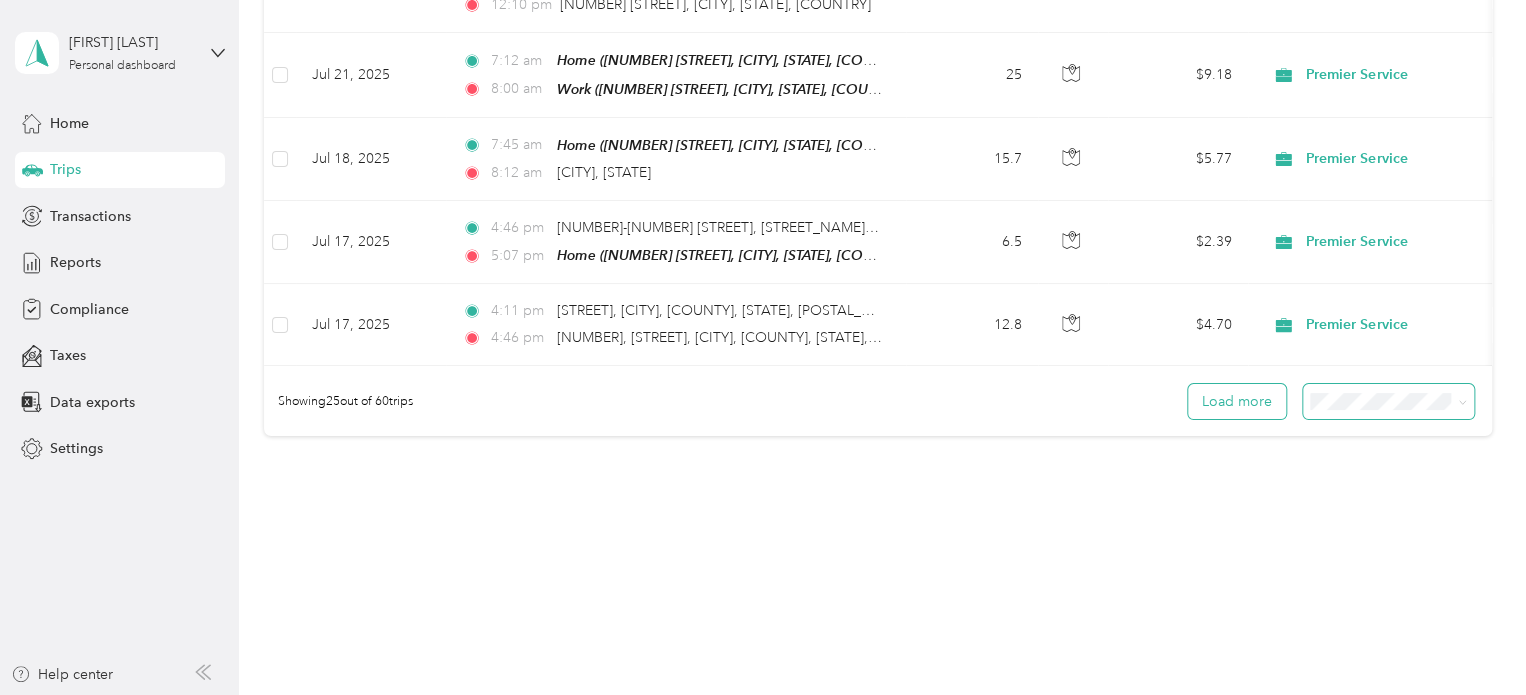 click on "Load more" at bounding box center [1237, 401] 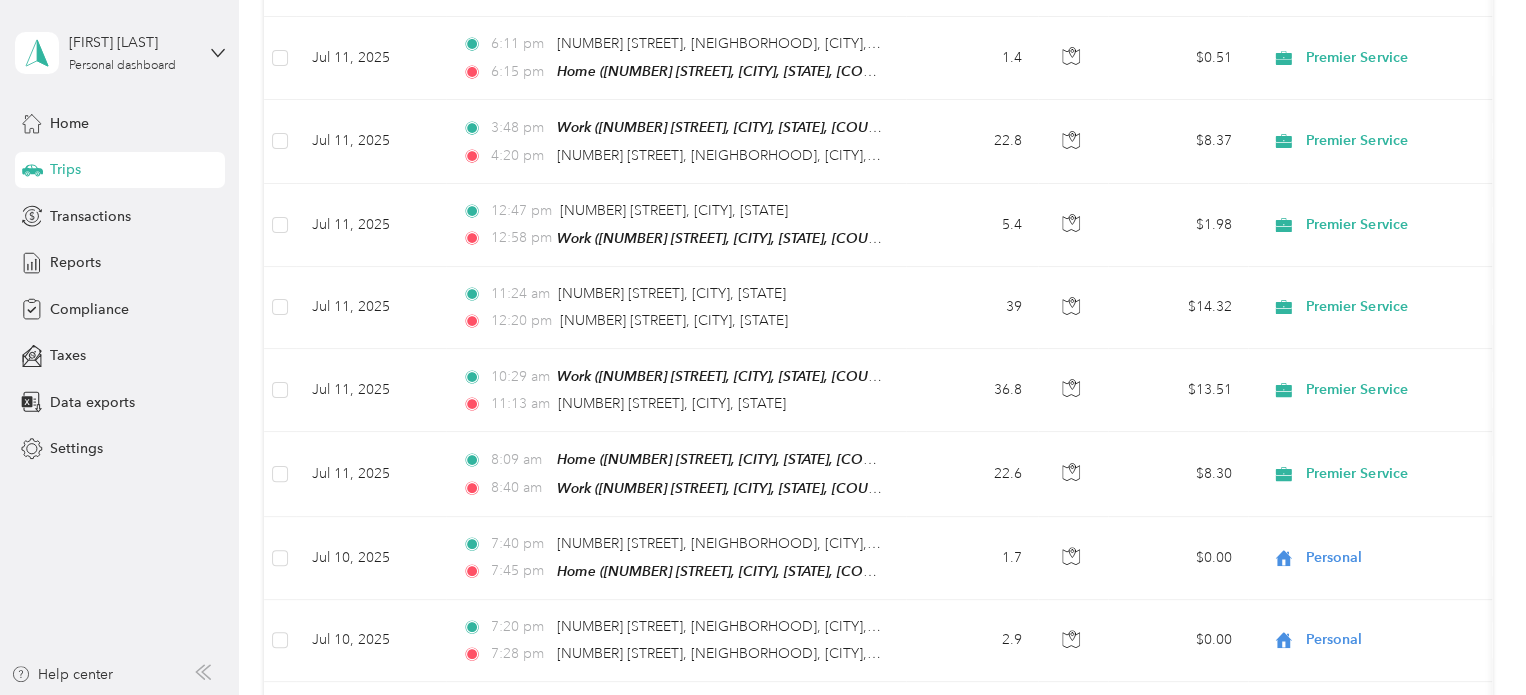 scroll, scrollTop: 4105, scrollLeft: 0, axis: vertical 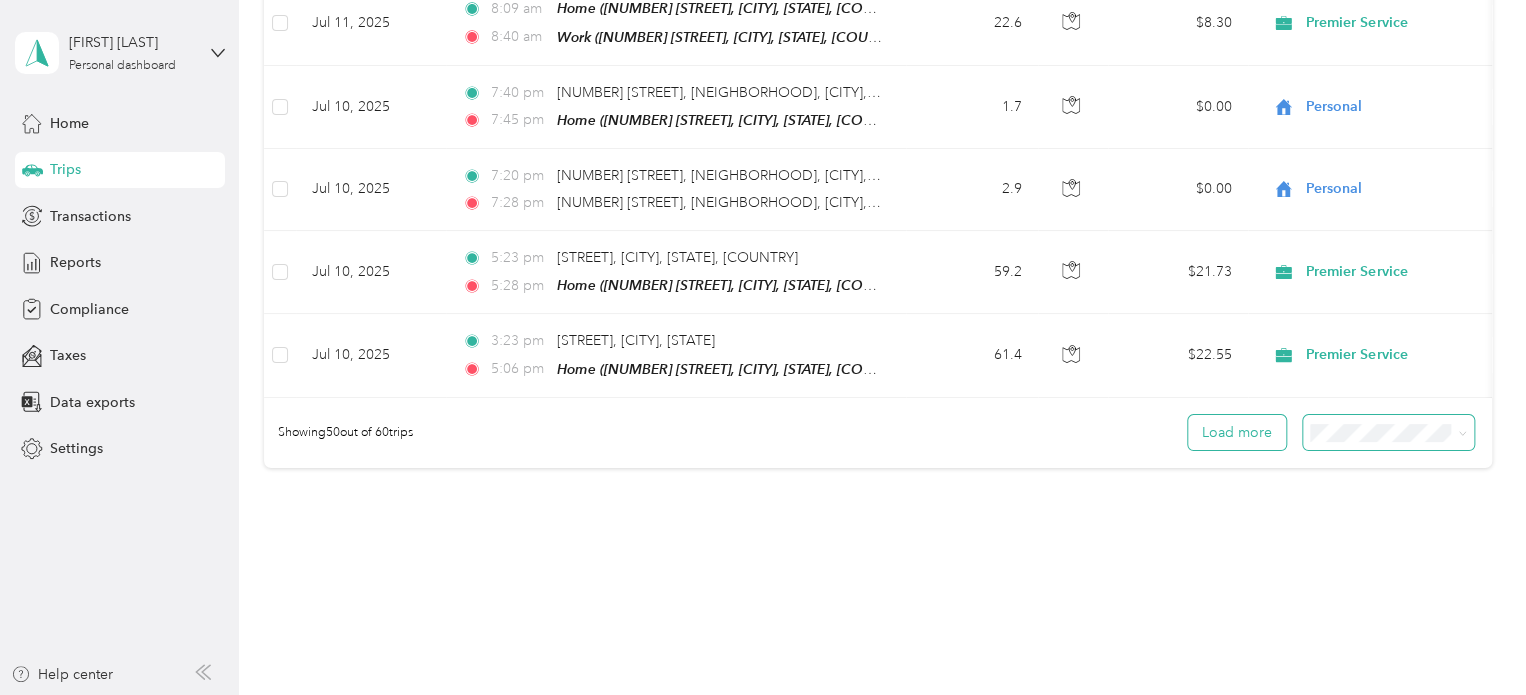click on "Load more" at bounding box center [1237, 432] 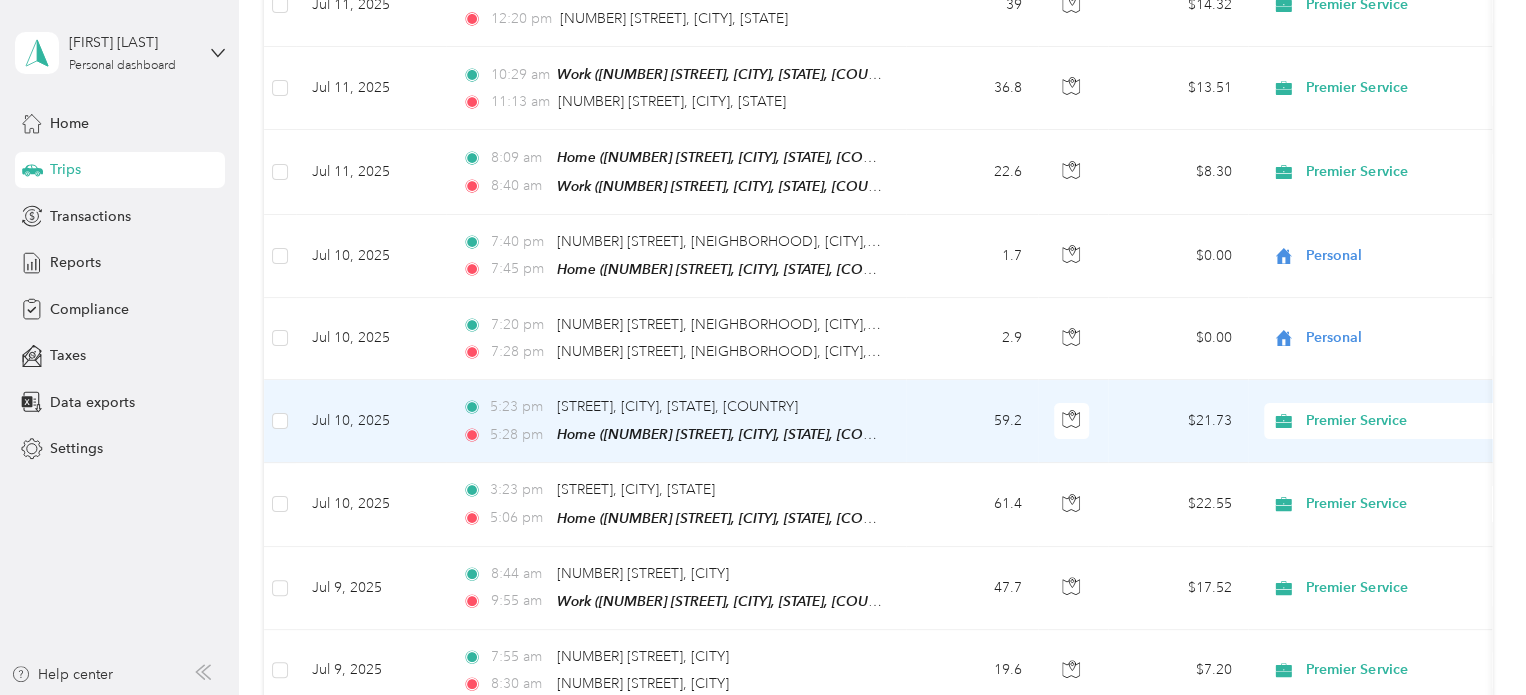 scroll, scrollTop: 3905, scrollLeft: 0, axis: vertical 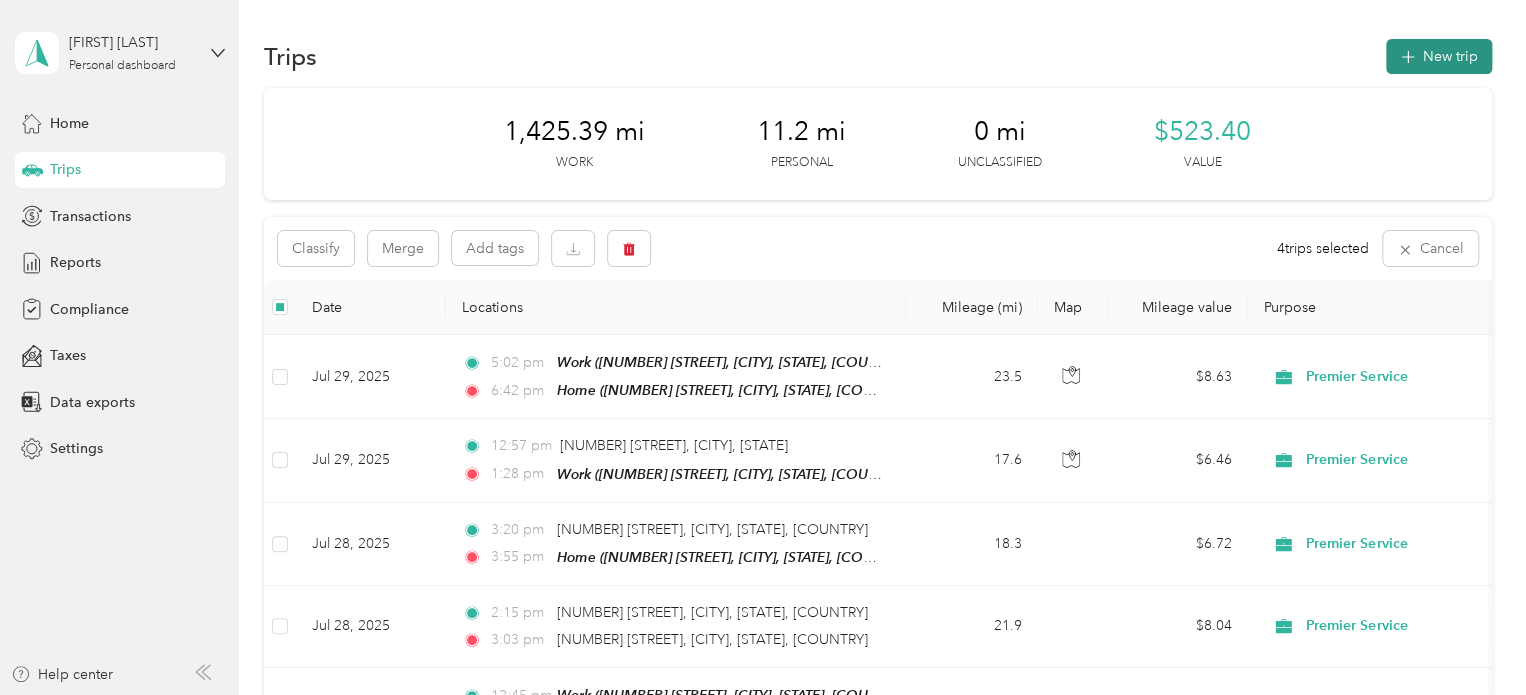 click on "New trip" at bounding box center [1439, 56] 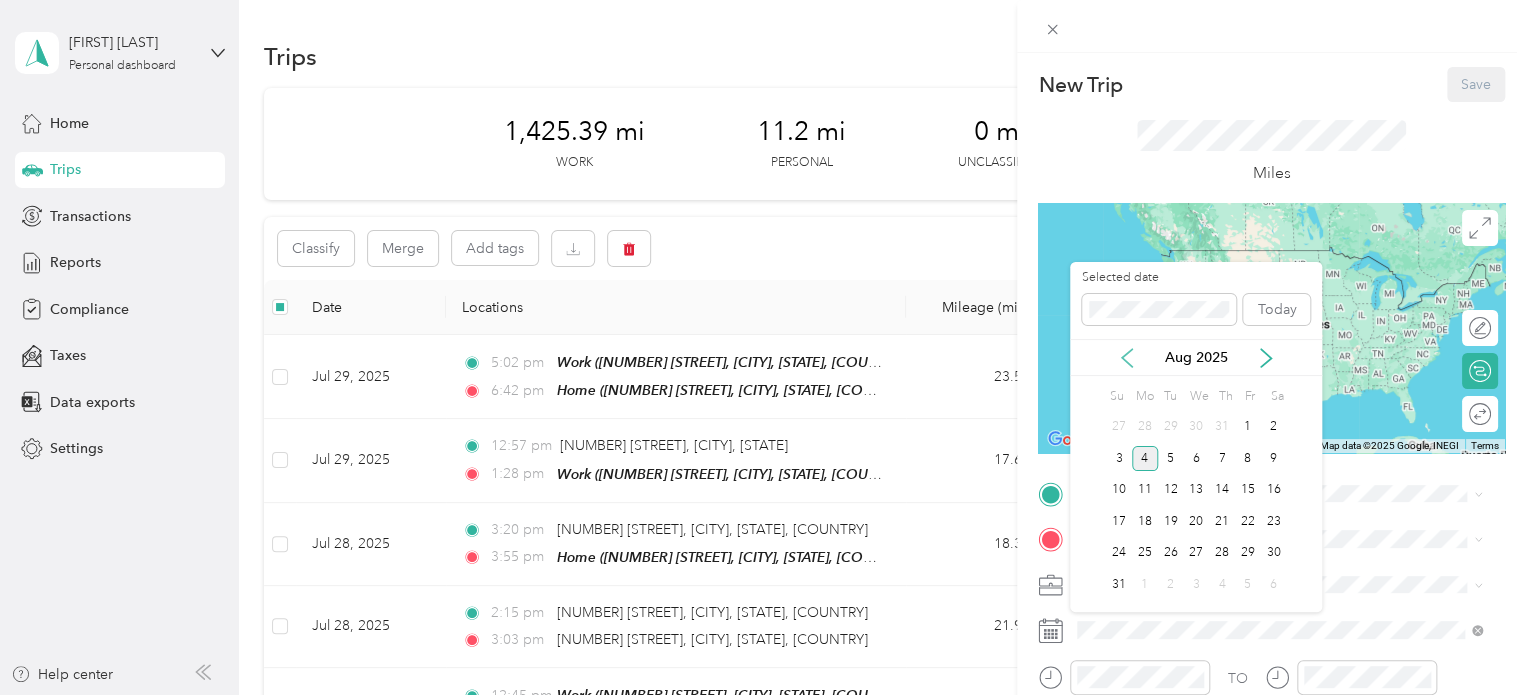 click 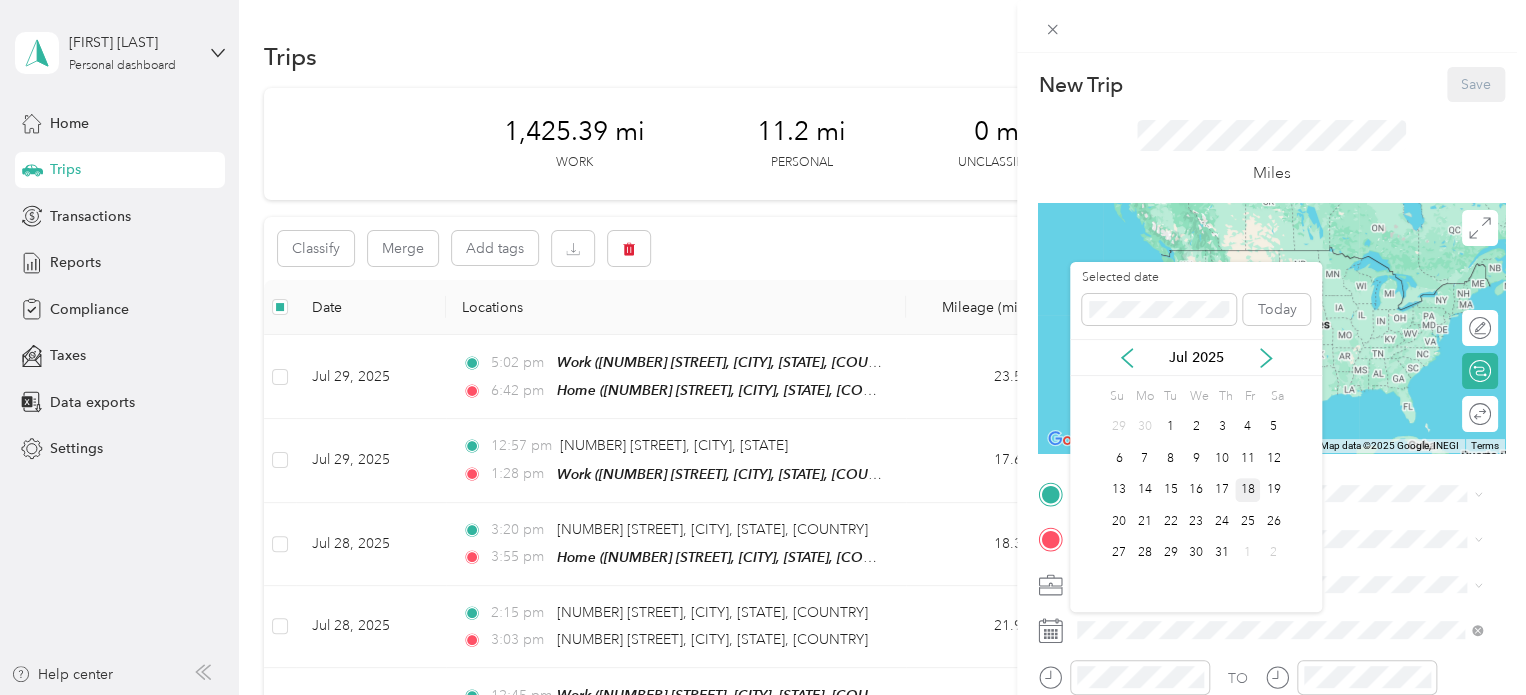 click on "18" at bounding box center (1248, 490) 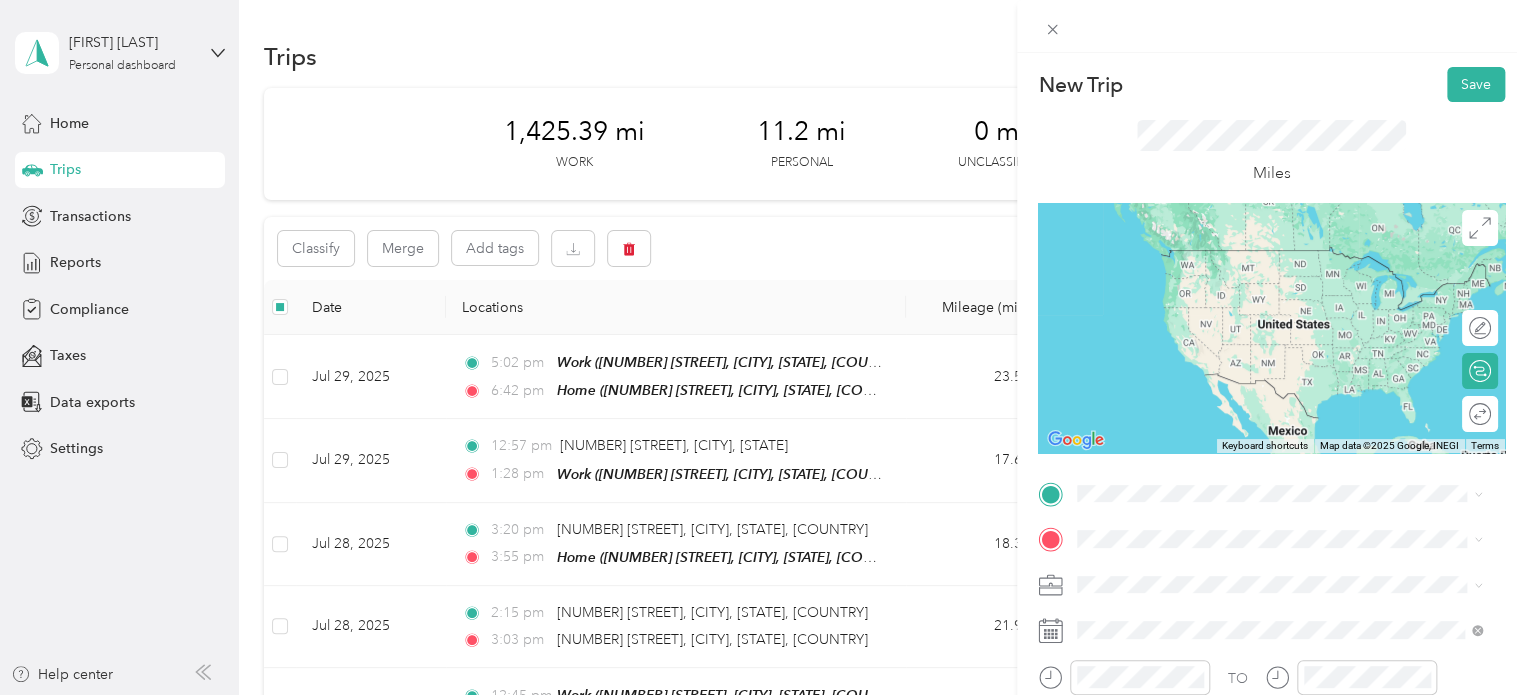 click at bounding box center (1271, 26) 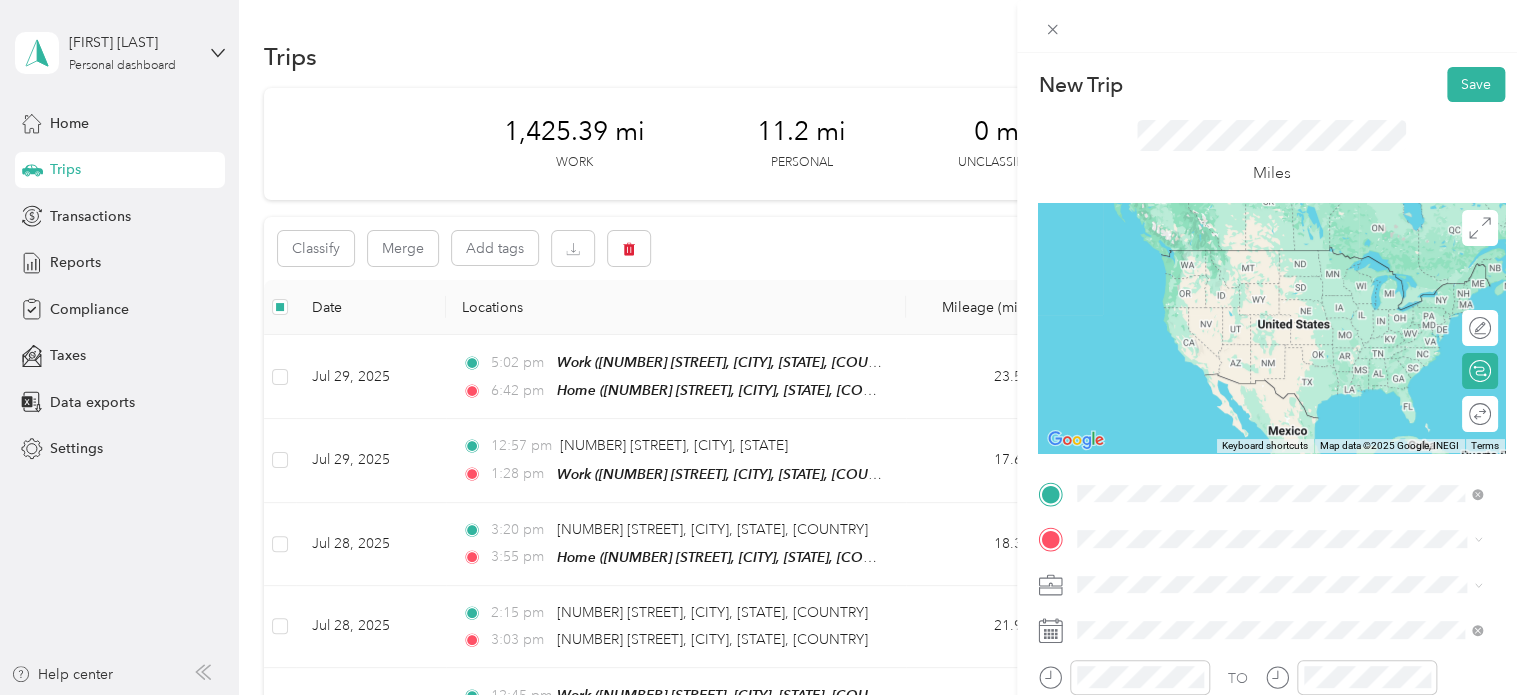 click on "[NUMBER] [STREET]
[CITY], [STATE] [POSTAL_CODE], [COUNTRY]" at bounding box center (1259, 258) 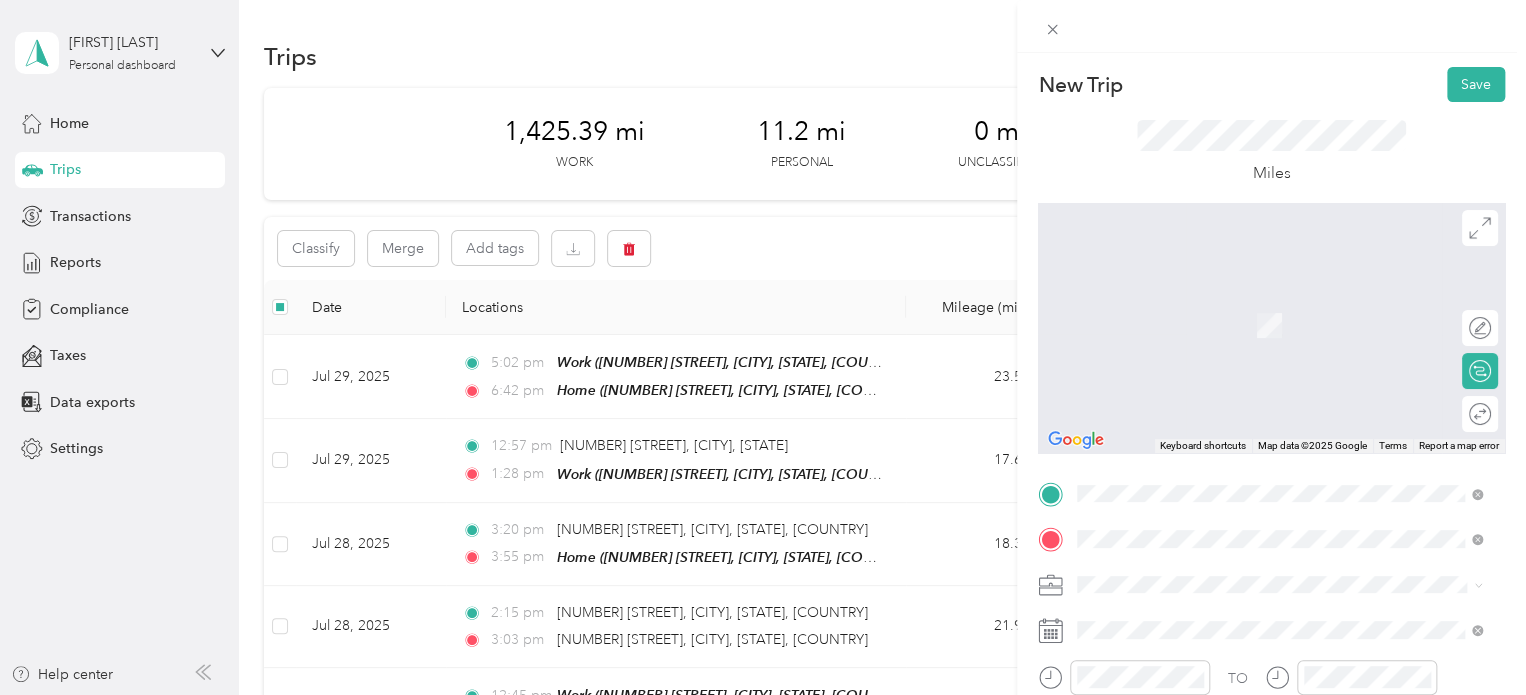 click on "Home [NUMBER] [STREET], [CITY], [STATE], [COUNTRY] , [POSTAL_CODE], [CITY], [STATE]" at bounding box center (1295, 325) 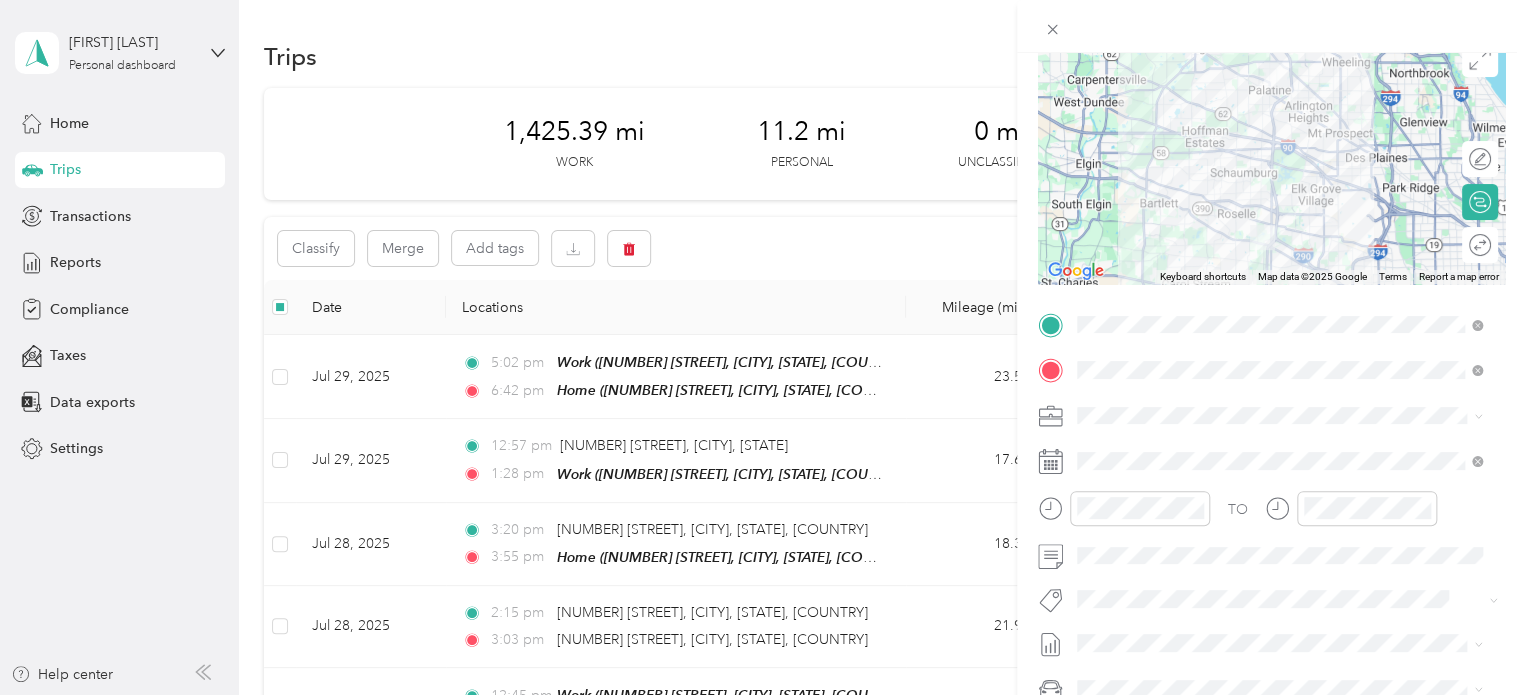 scroll, scrollTop: 200, scrollLeft: 0, axis: vertical 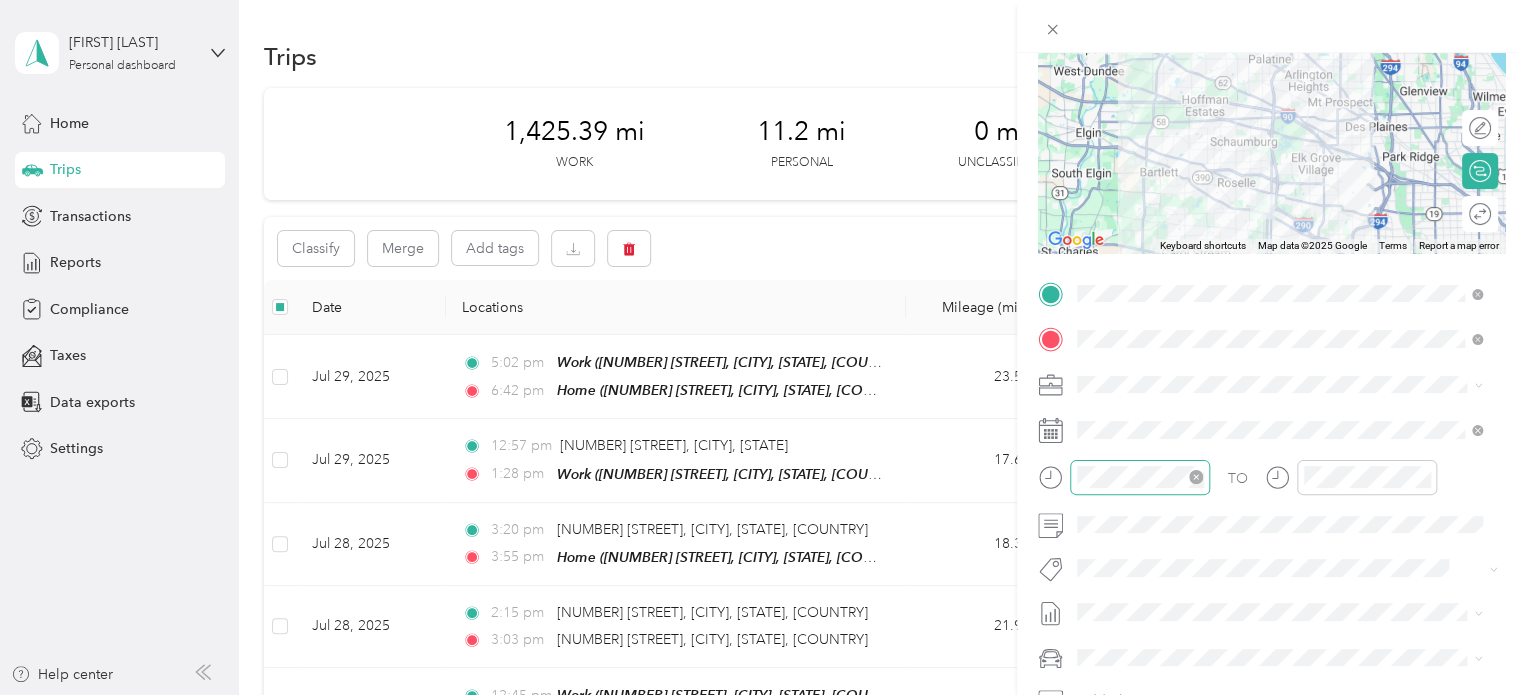 click 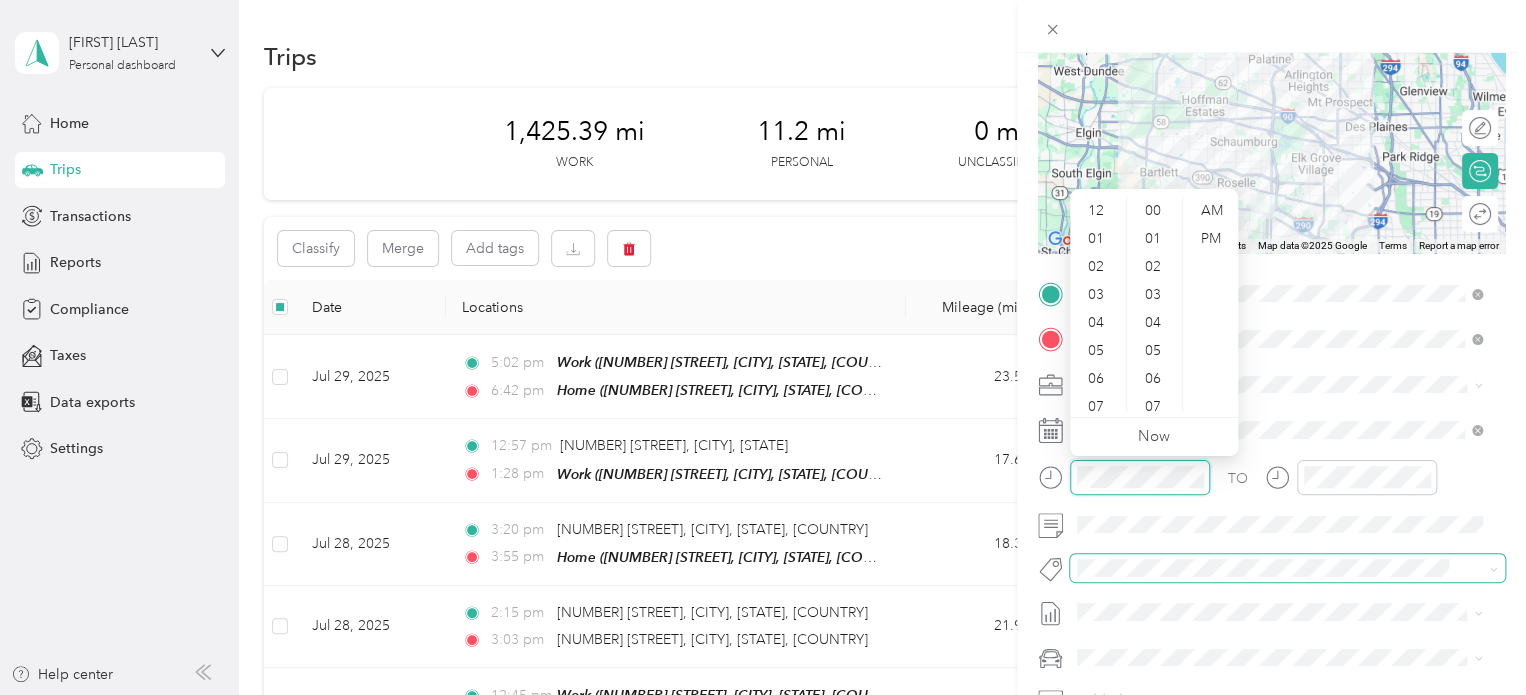 scroll, scrollTop: 364, scrollLeft: 0, axis: vertical 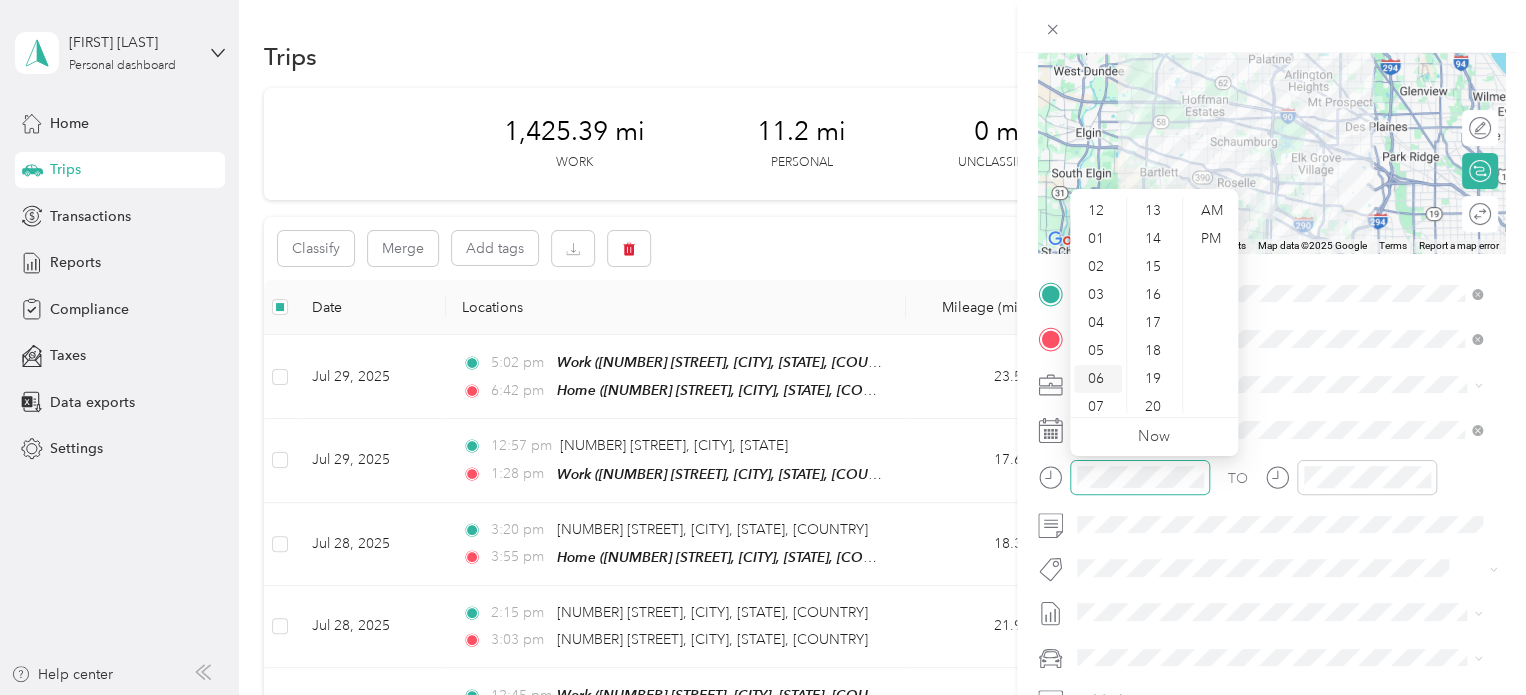 drag, startPoint x: 1092, startPoint y: 291, endPoint x: 1099, endPoint y: 307, distance: 17.464249 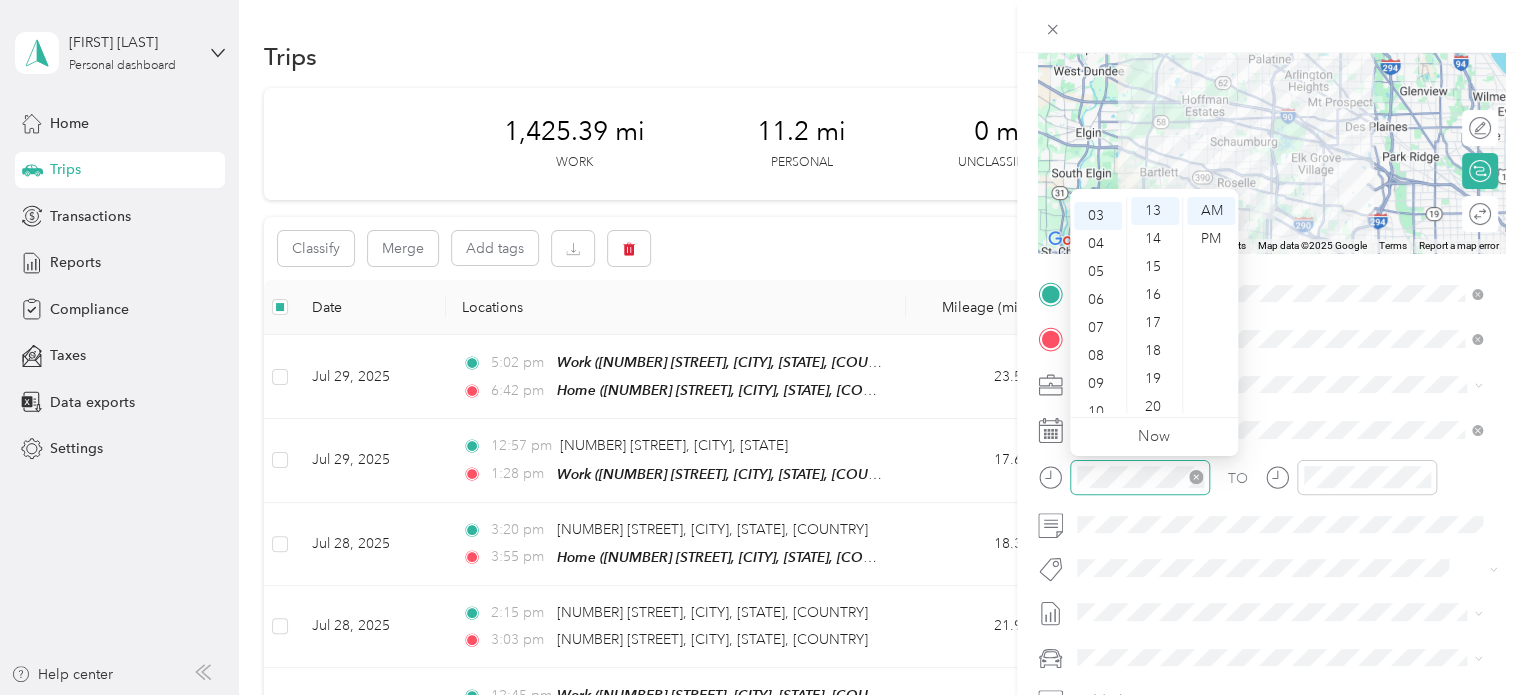 scroll, scrollTop: 84, scrollLeft: 0, axis: vertical 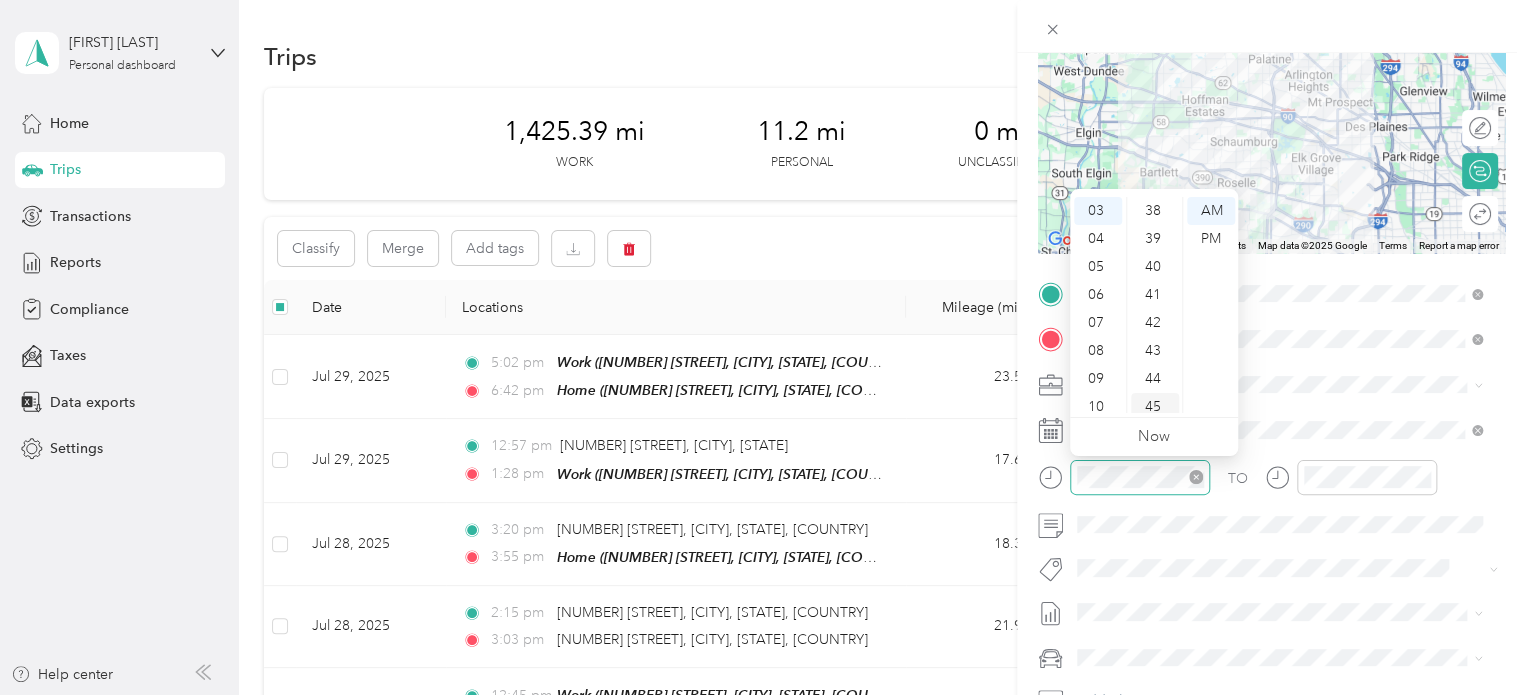 click on "45" at bounding box center [1155, 407] 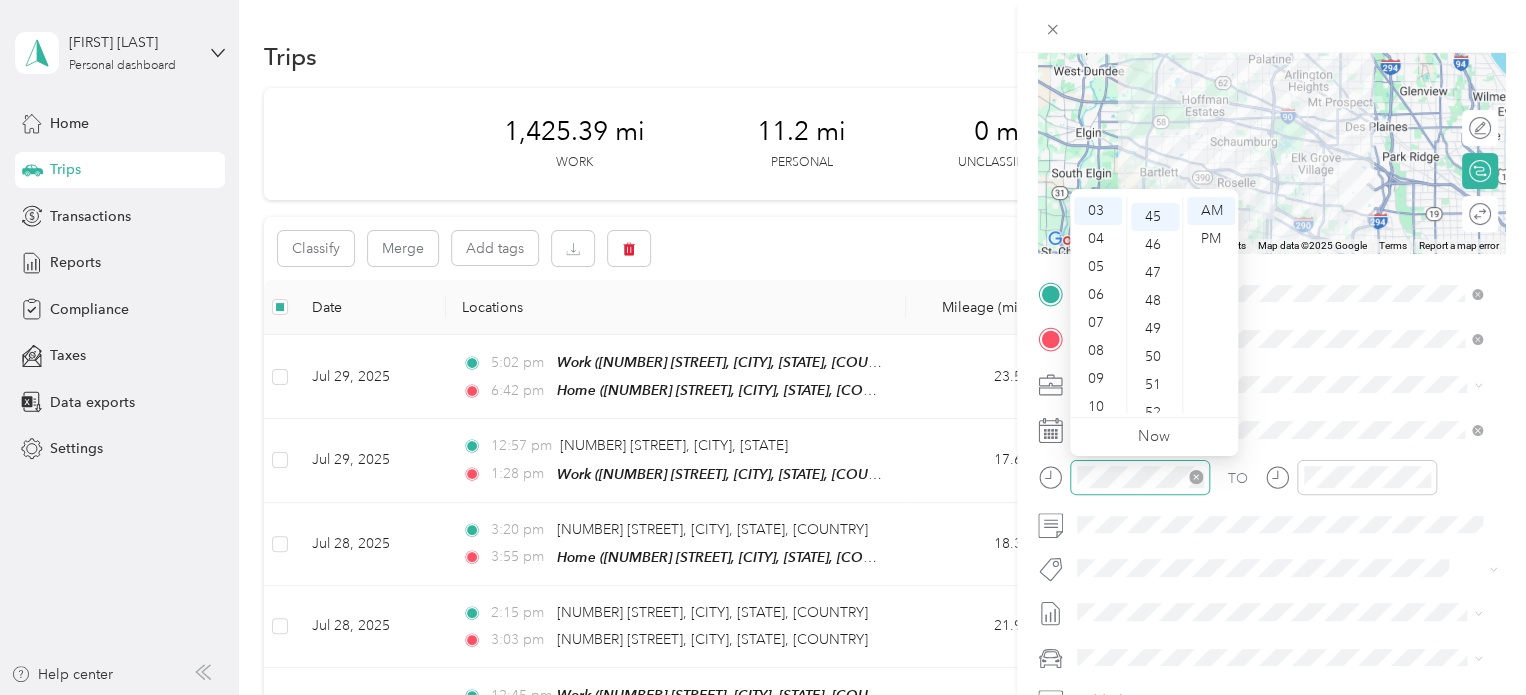 scroll, scrollTop: 1260, scrollLeft: 0, axis: vertical 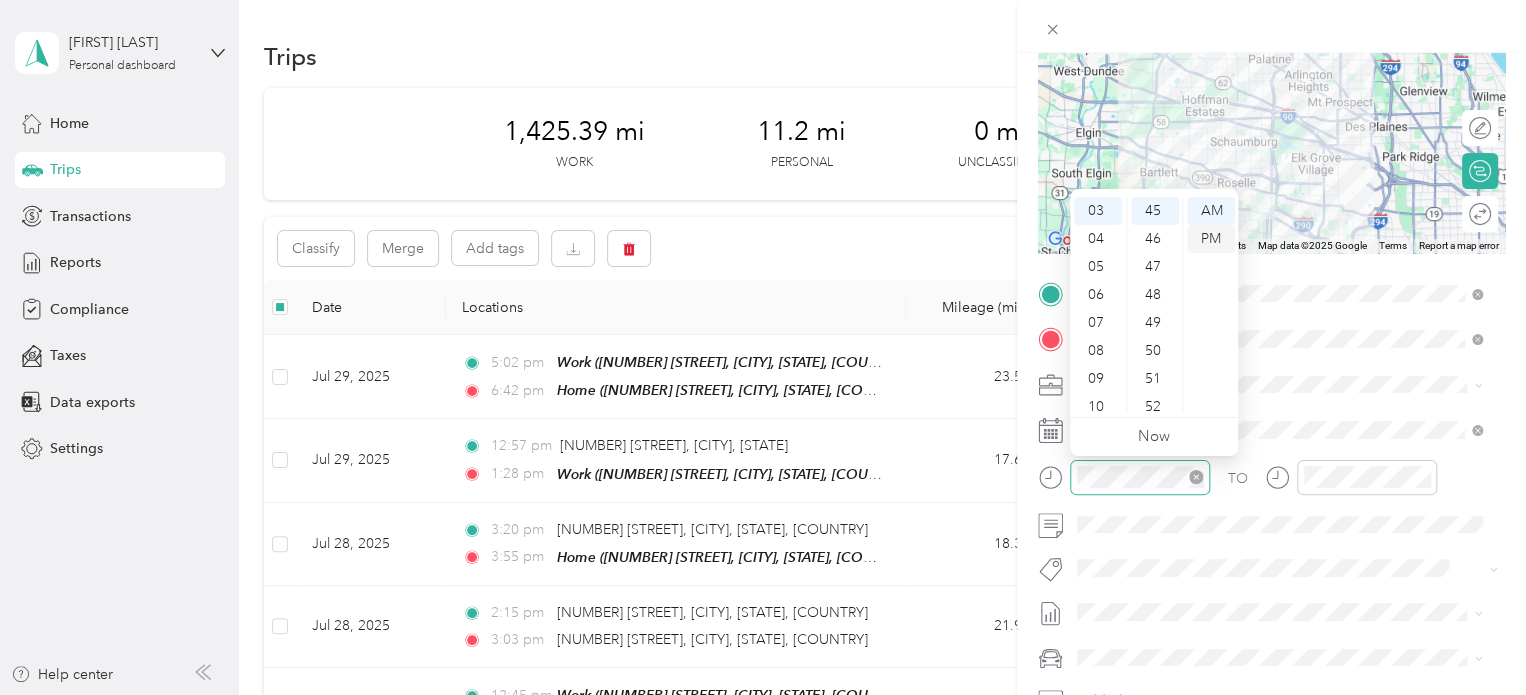 click on "PM" at bounding box center [1211, 239] 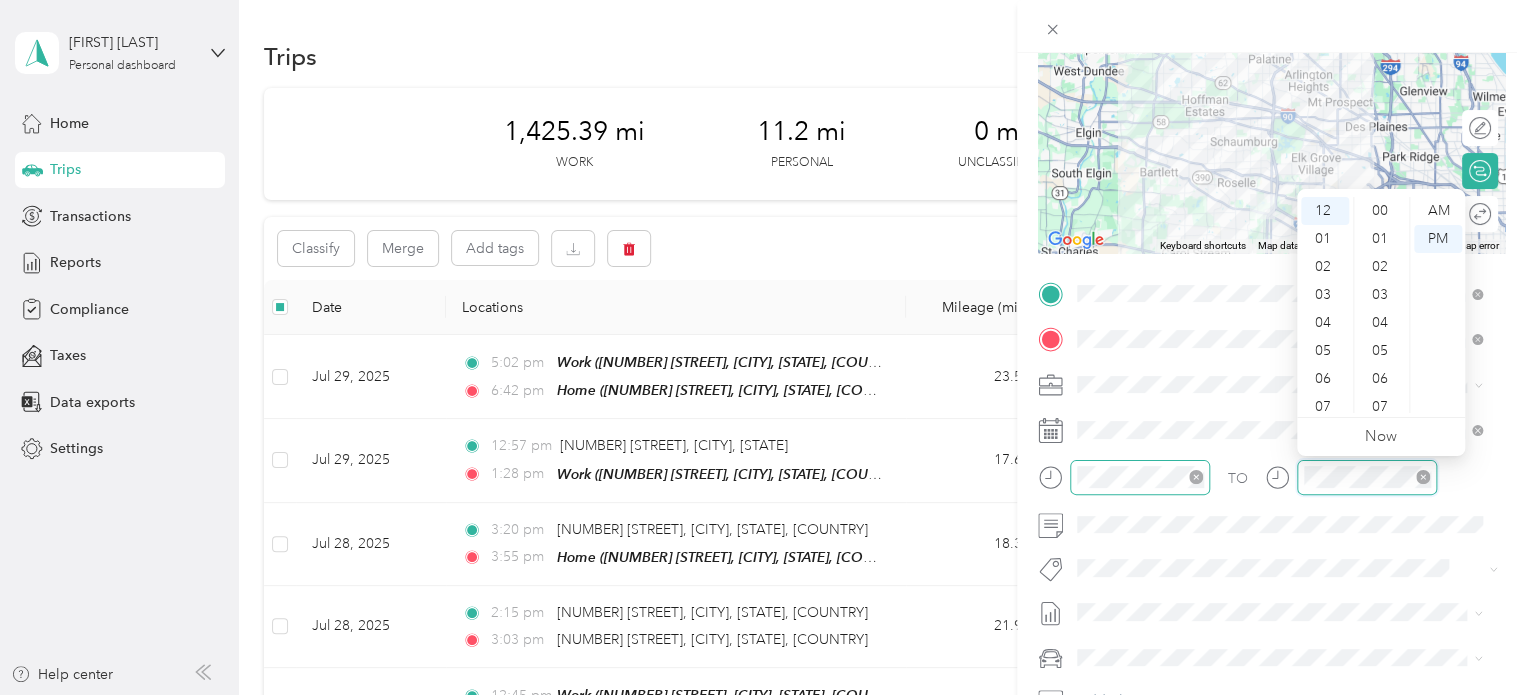 scroll, scrollTop: 364, scrollLeft: 0, axis: vertical 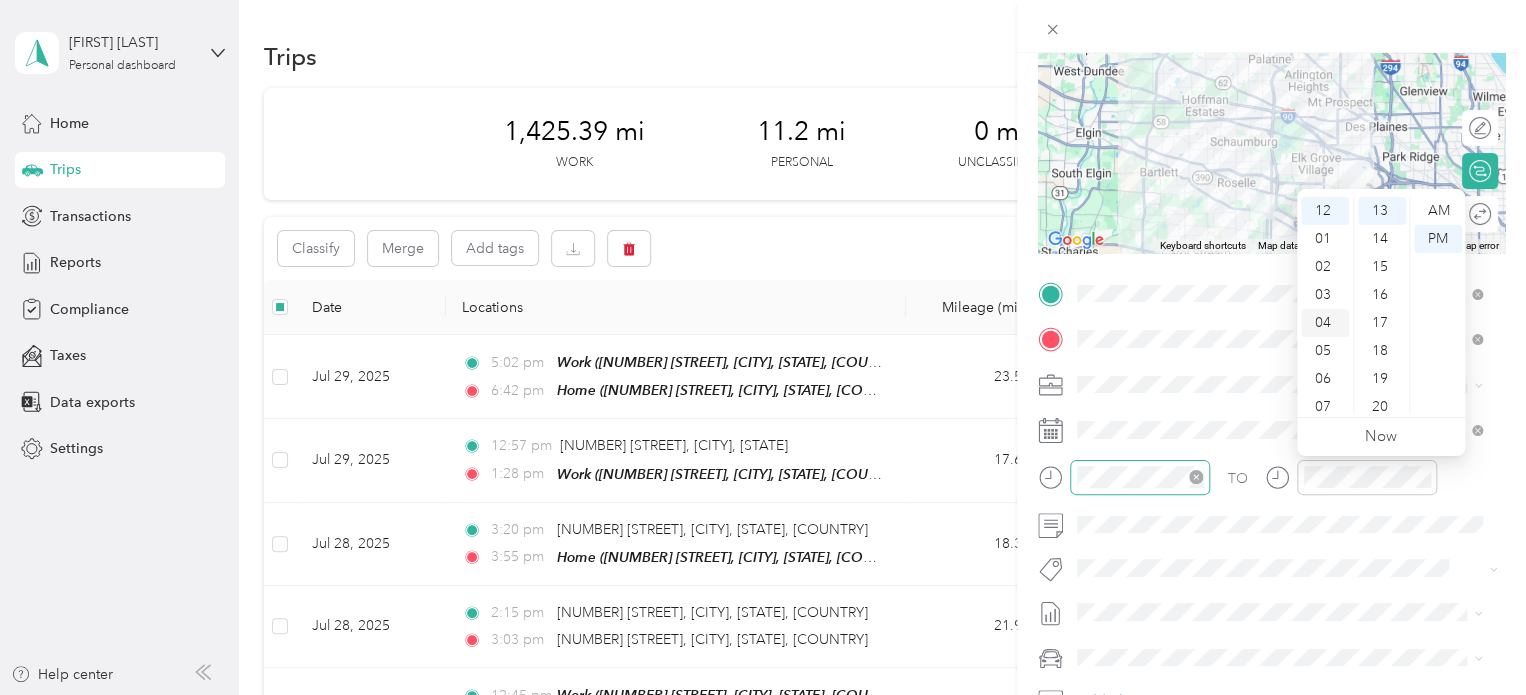 click on "04" at bounding box center [1325, 323] 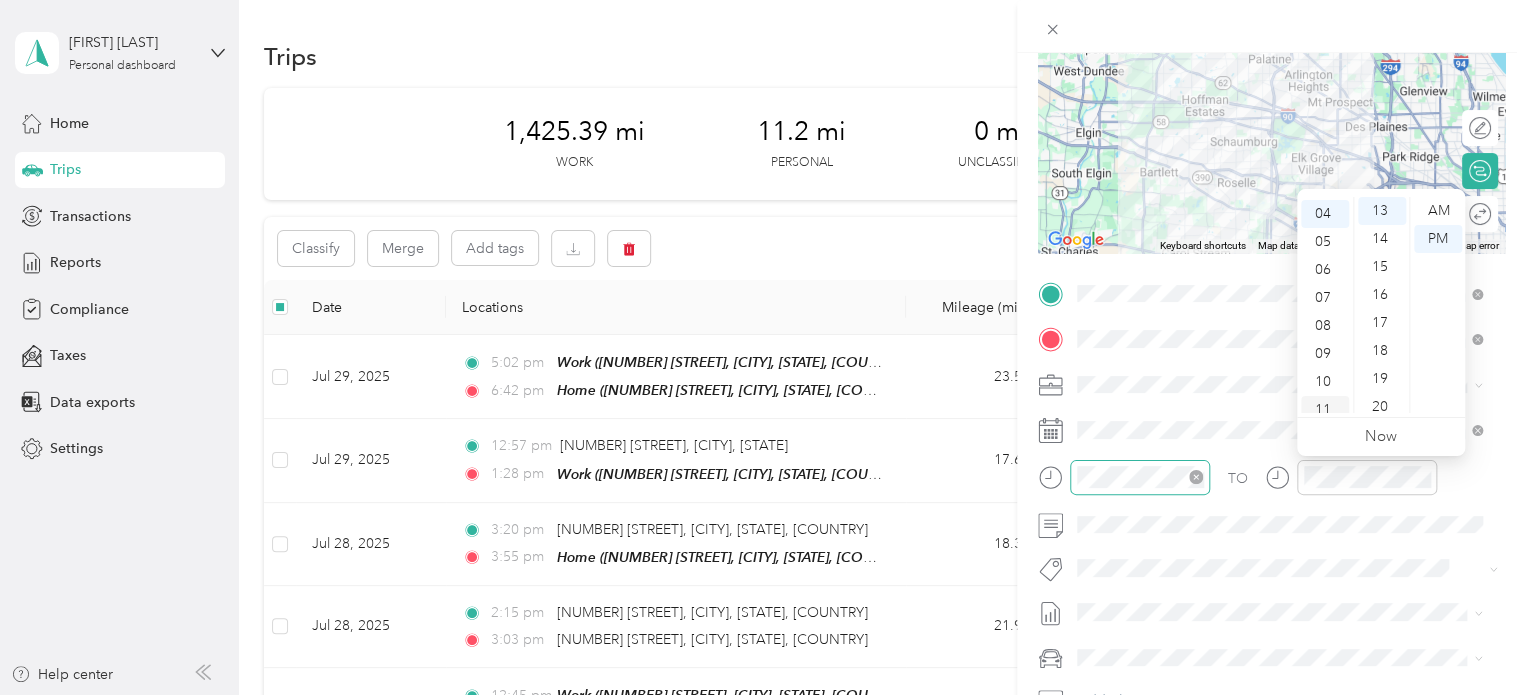 scroll, scrollTop: 112, scrollLeft: 0, axis: vertical 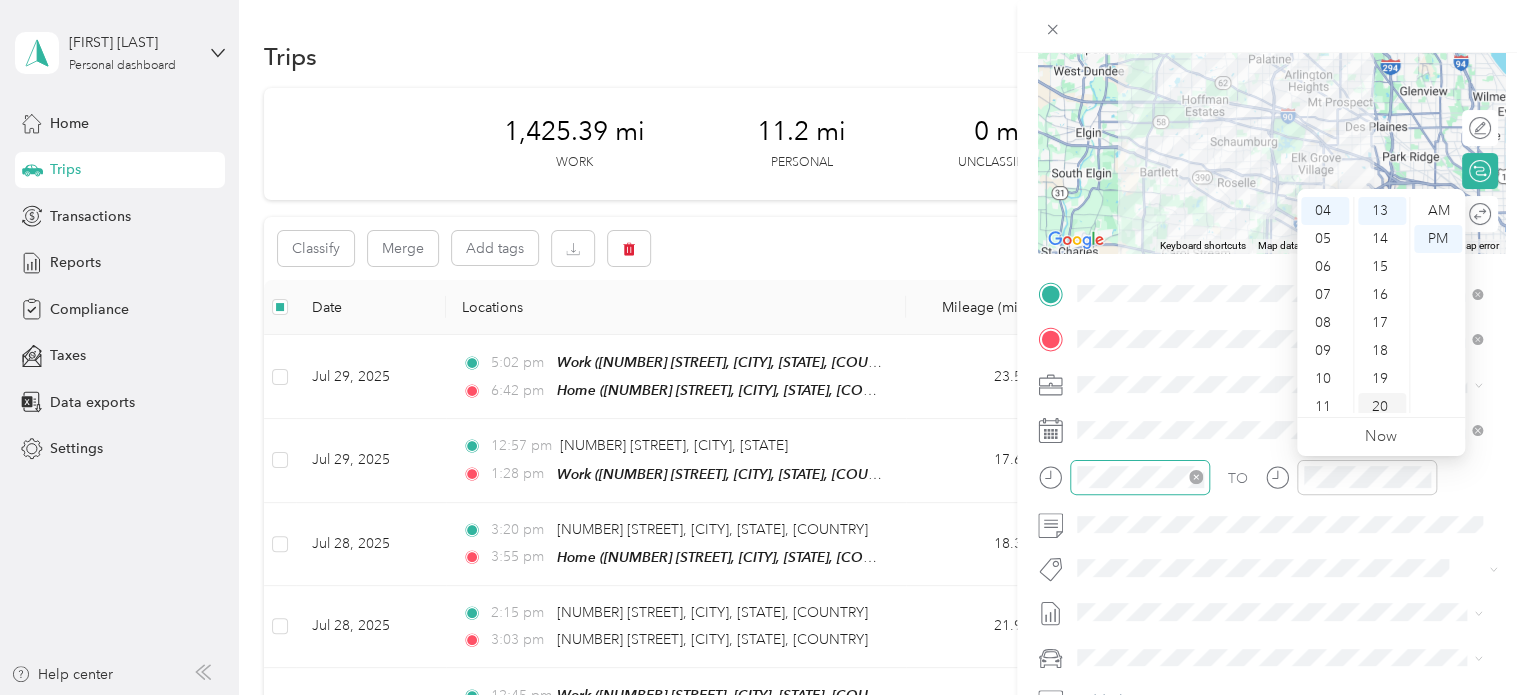 click on "20" at bounding box center (1382, 407) 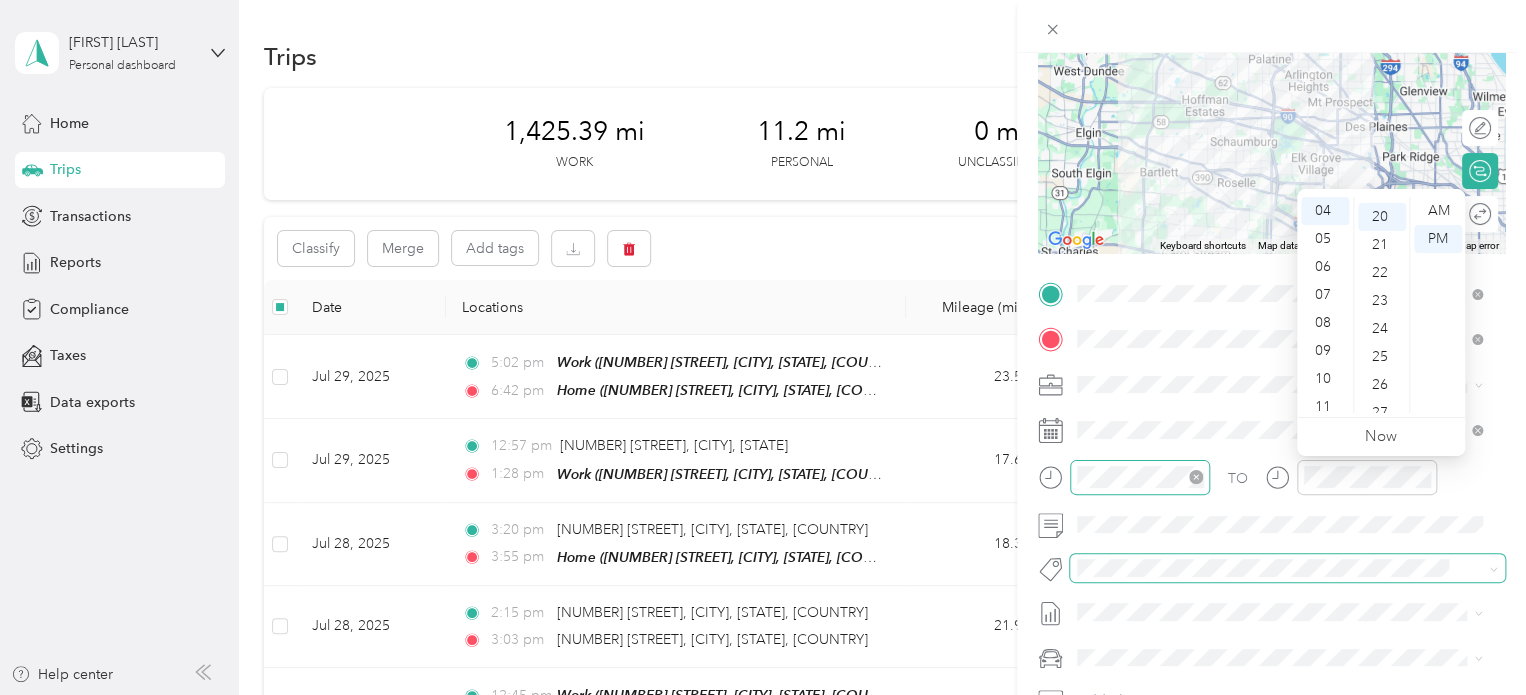 scroll, scrollTop: 560, scrollLeft: 0, axis: vertical 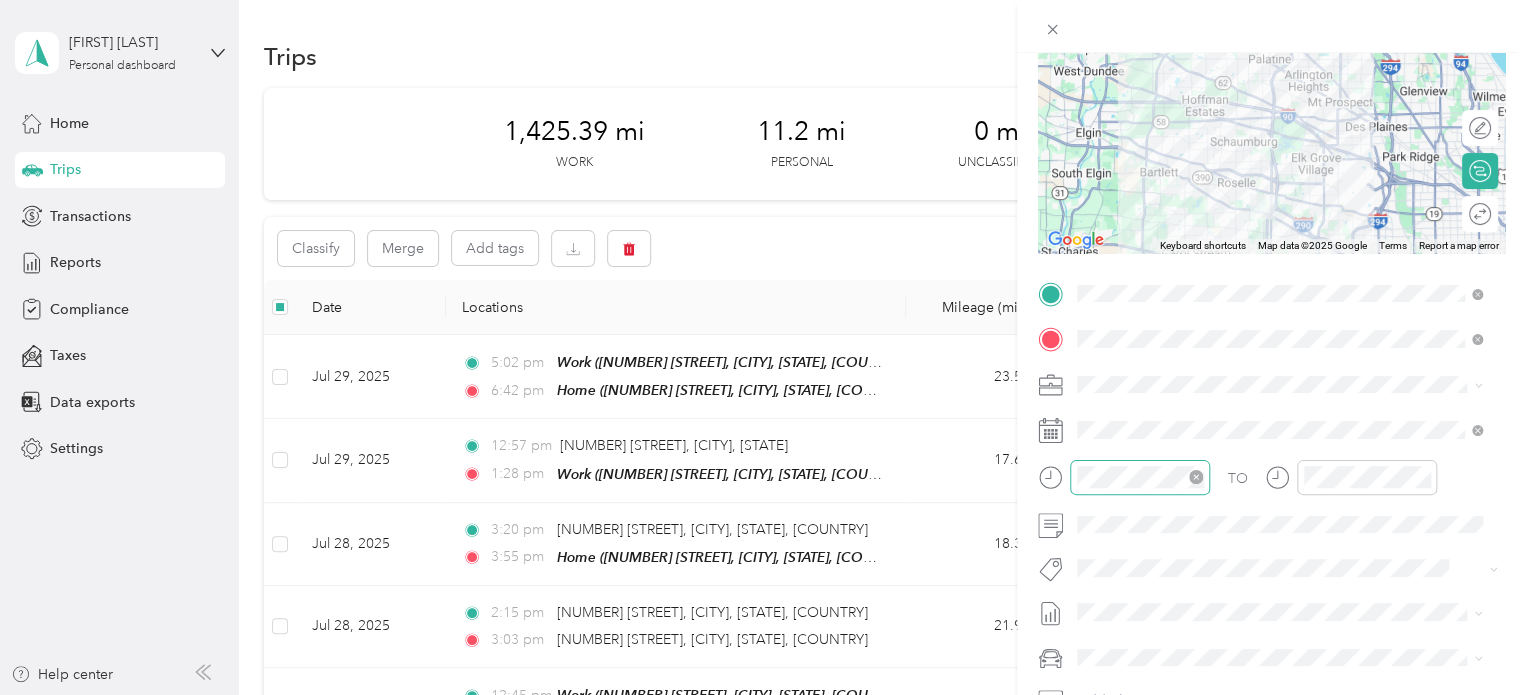 click at bounding box center (1271, 26) 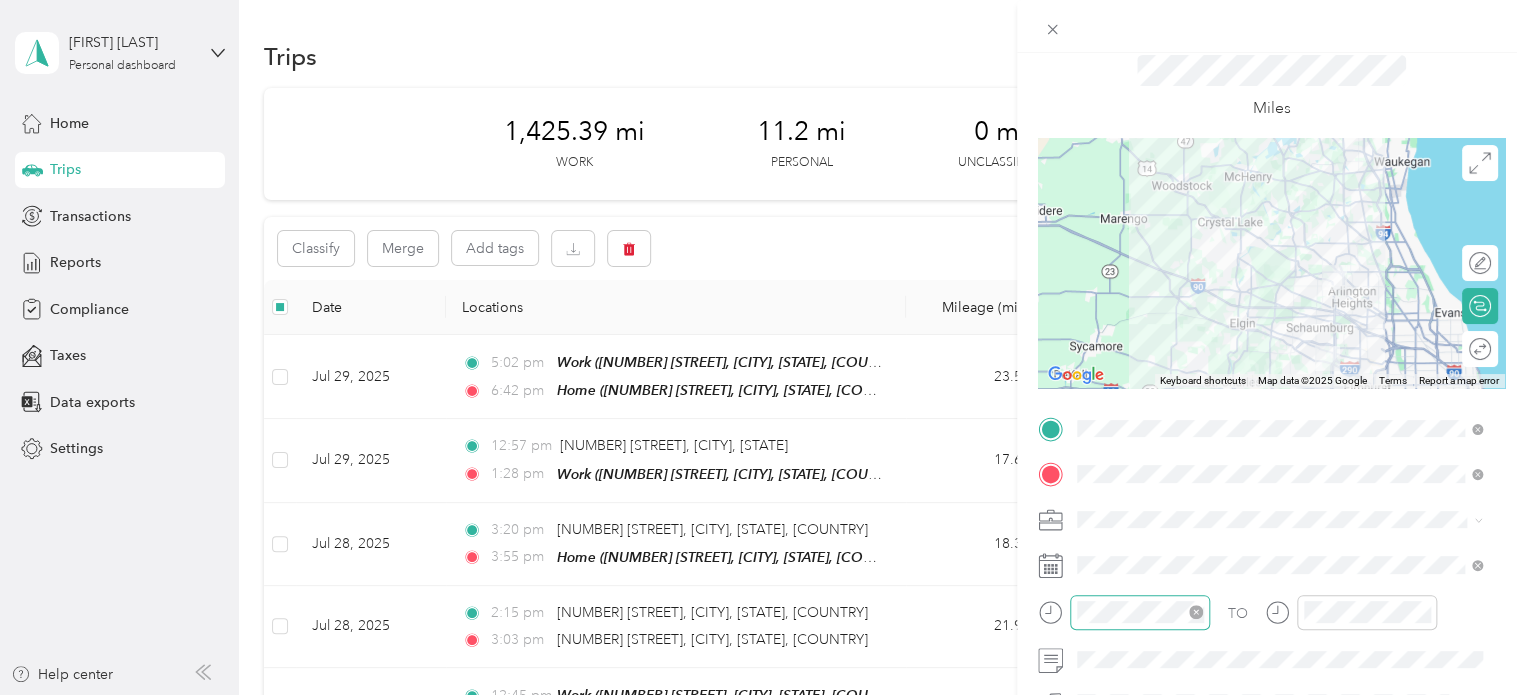 scroll, scrollTop: 0, scrollLeft: 0, axis: both 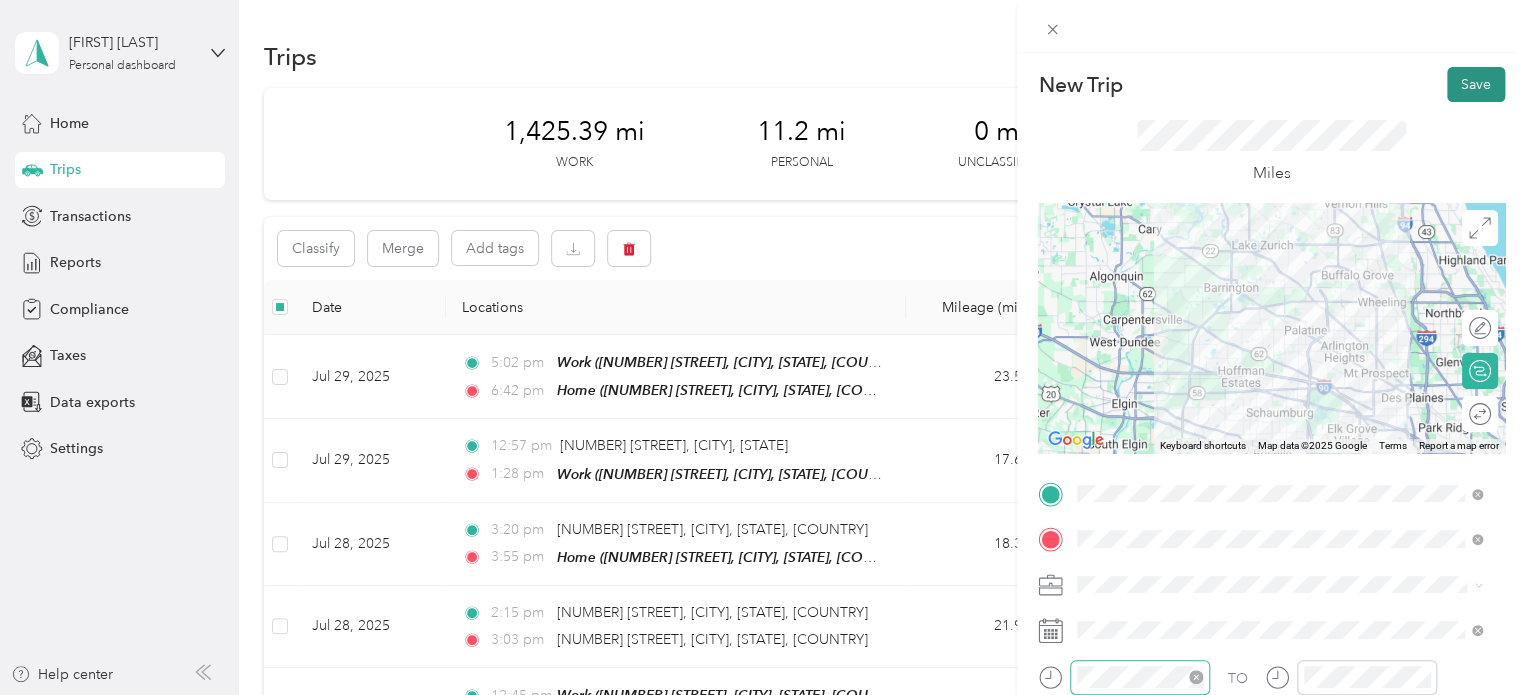 click on "Save" at bounding box center [1476, 84] 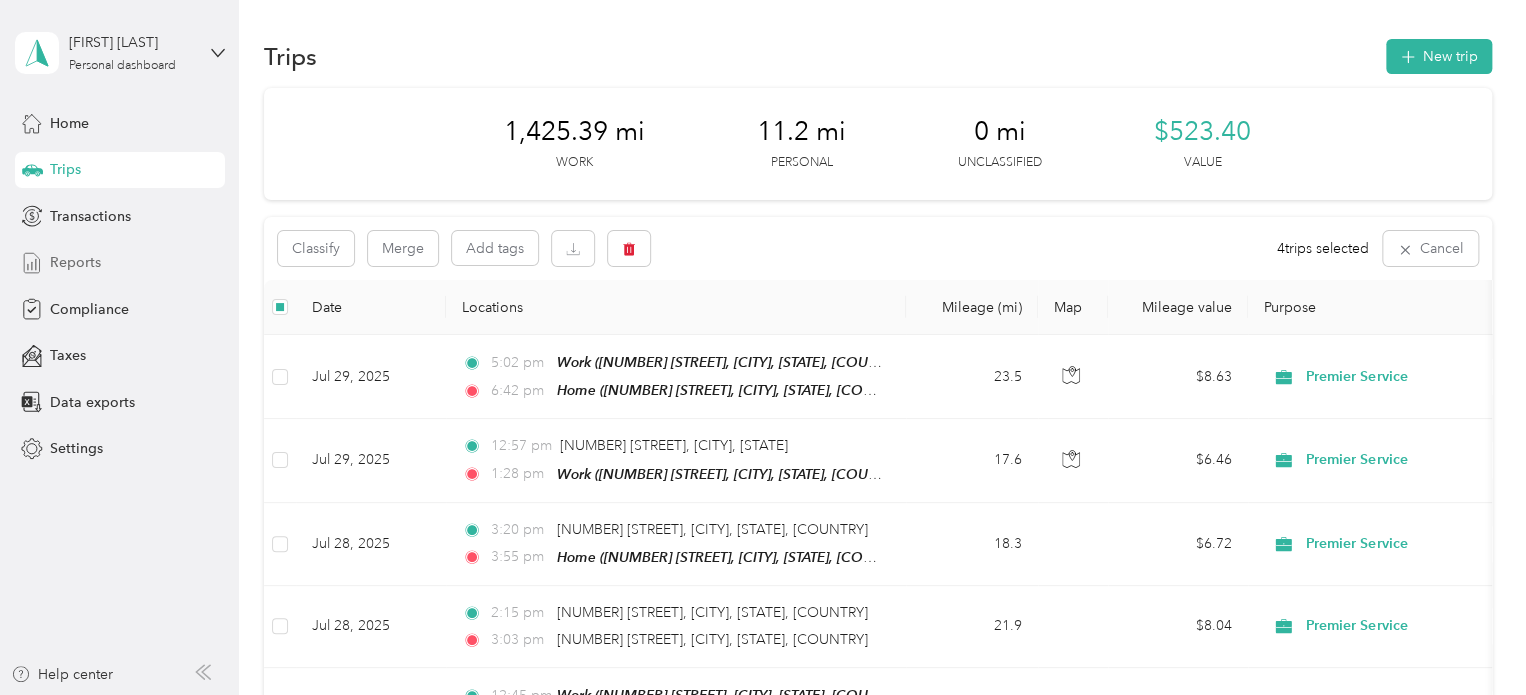 click on "Reports" at bounding box center [75, 262] 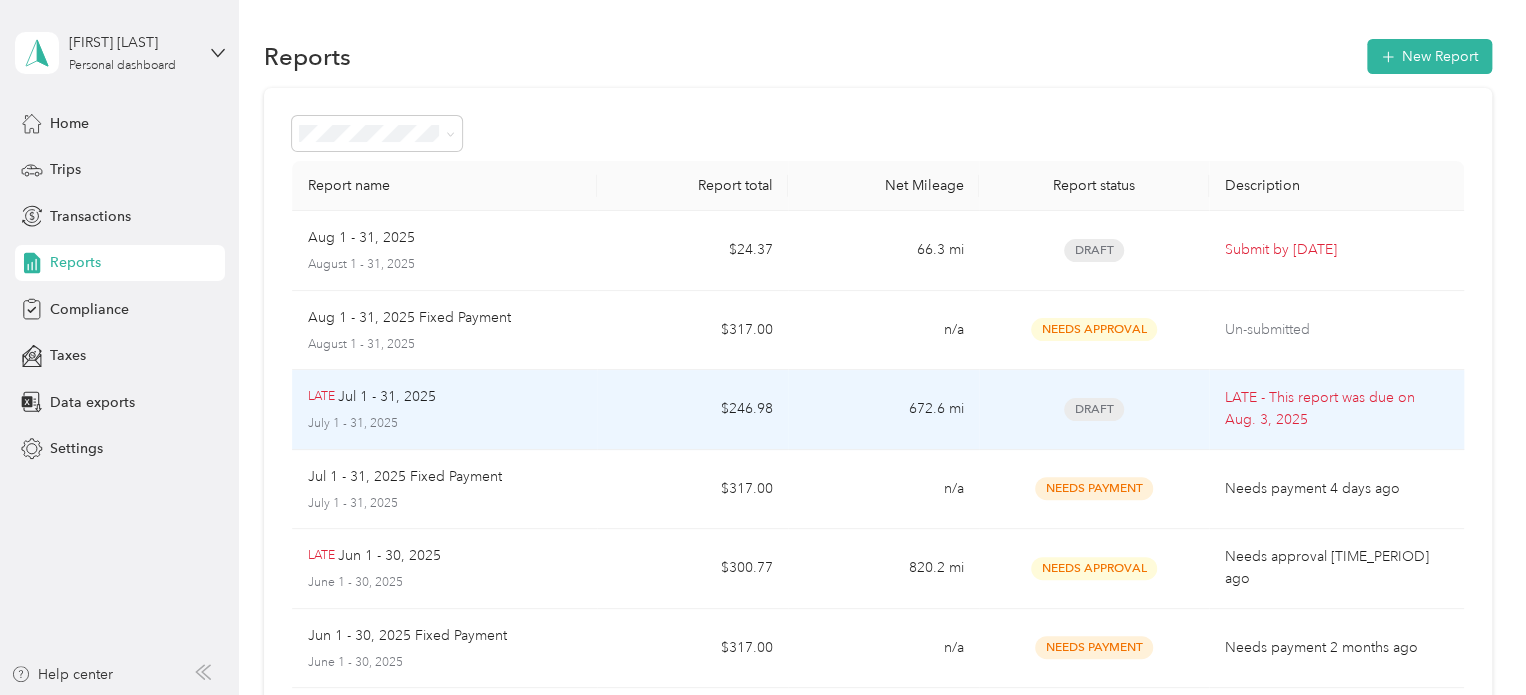 click on "Draft" at bounding box center (1094, 409) 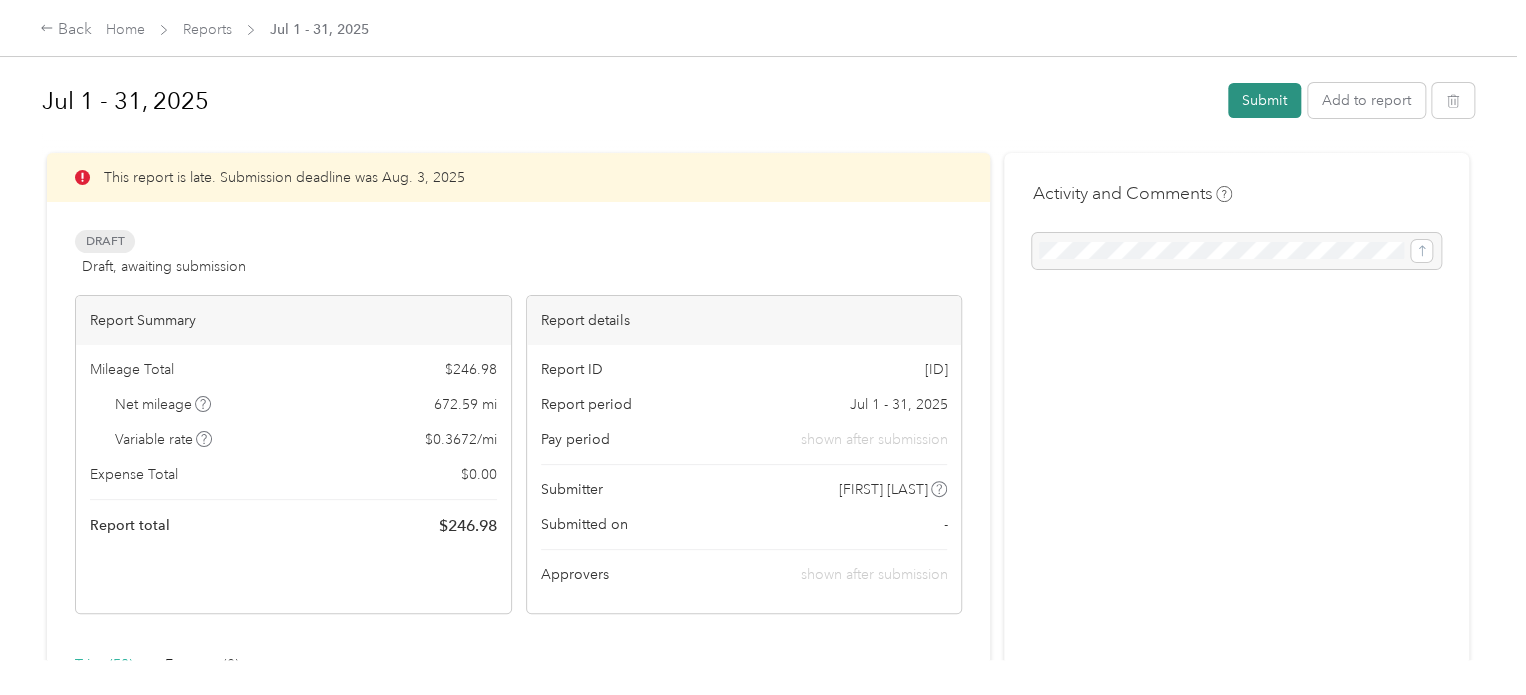 click on "Submit" at bounding box center (1264, 100) 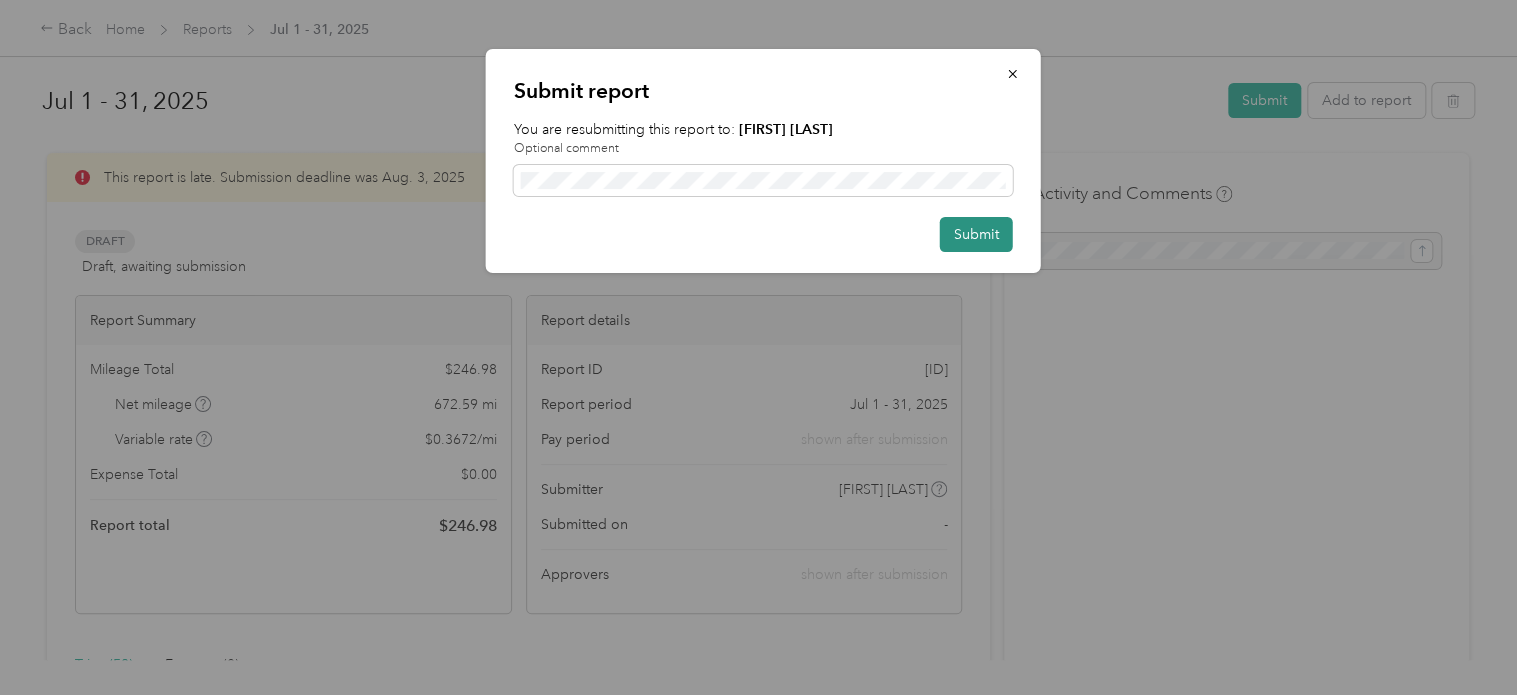 click on "Submit" at bounding box center [976, 234] 